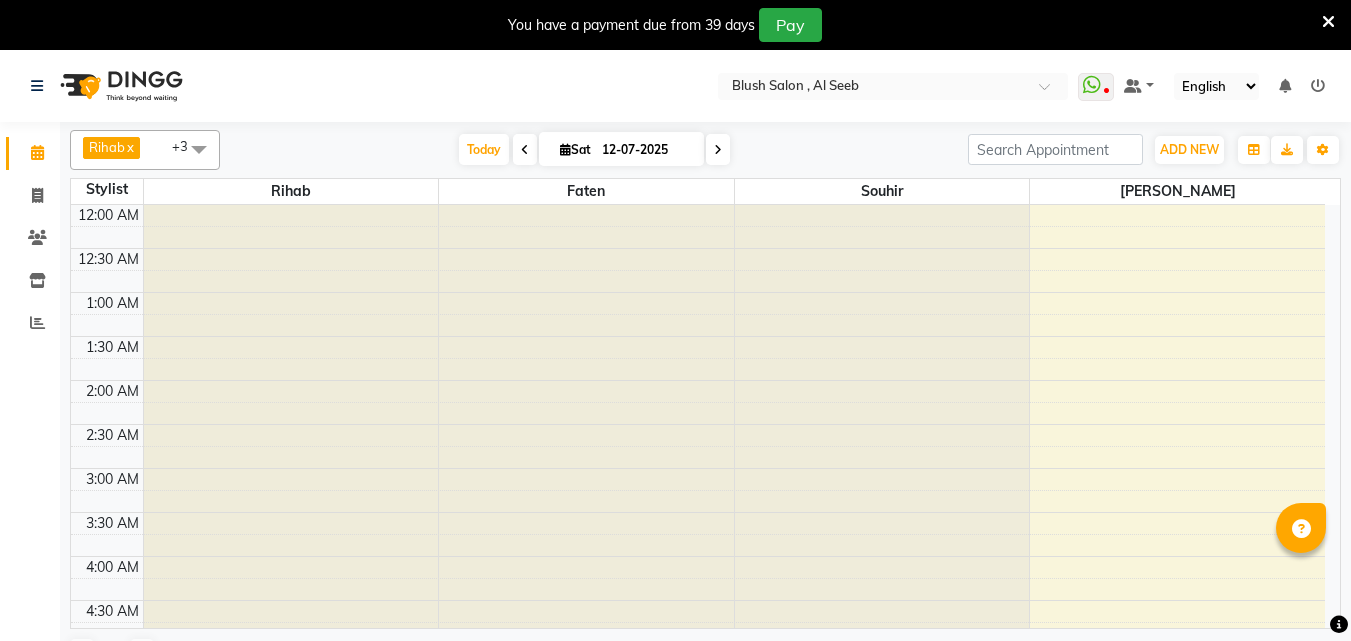 scroll, scrollTop: 0, scrollLeft: 0, axis: both 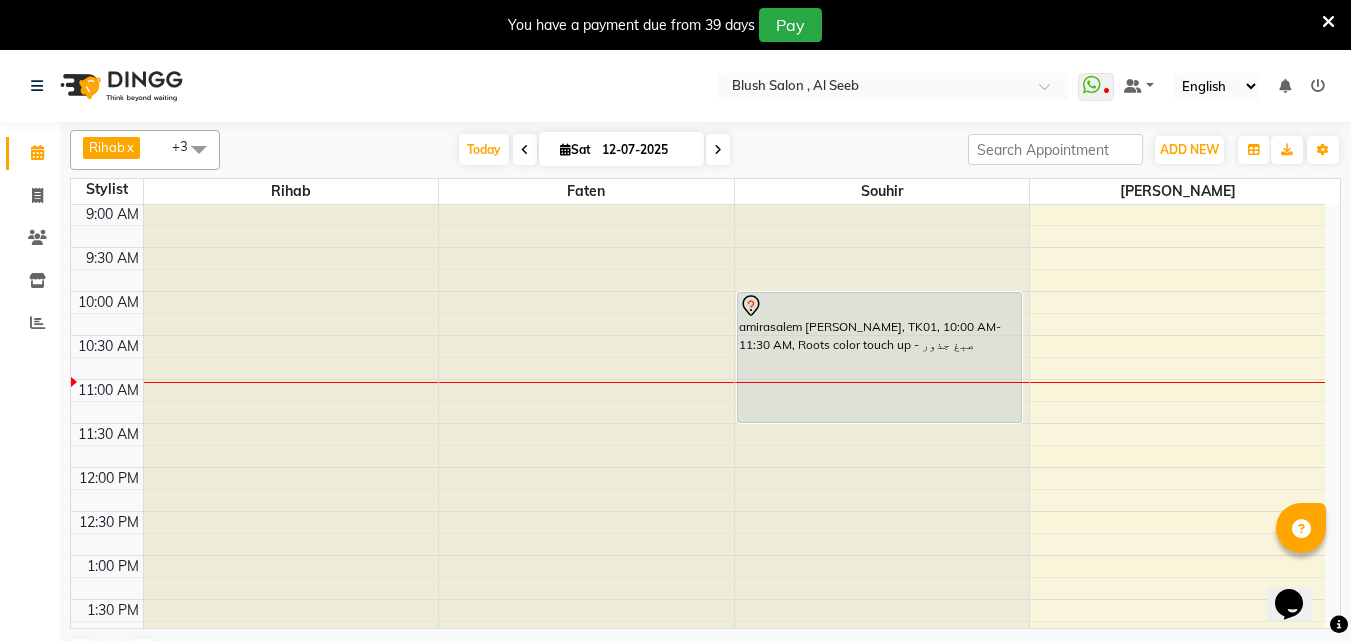 click on "12-07-2025" at bounding box center (646, 150) 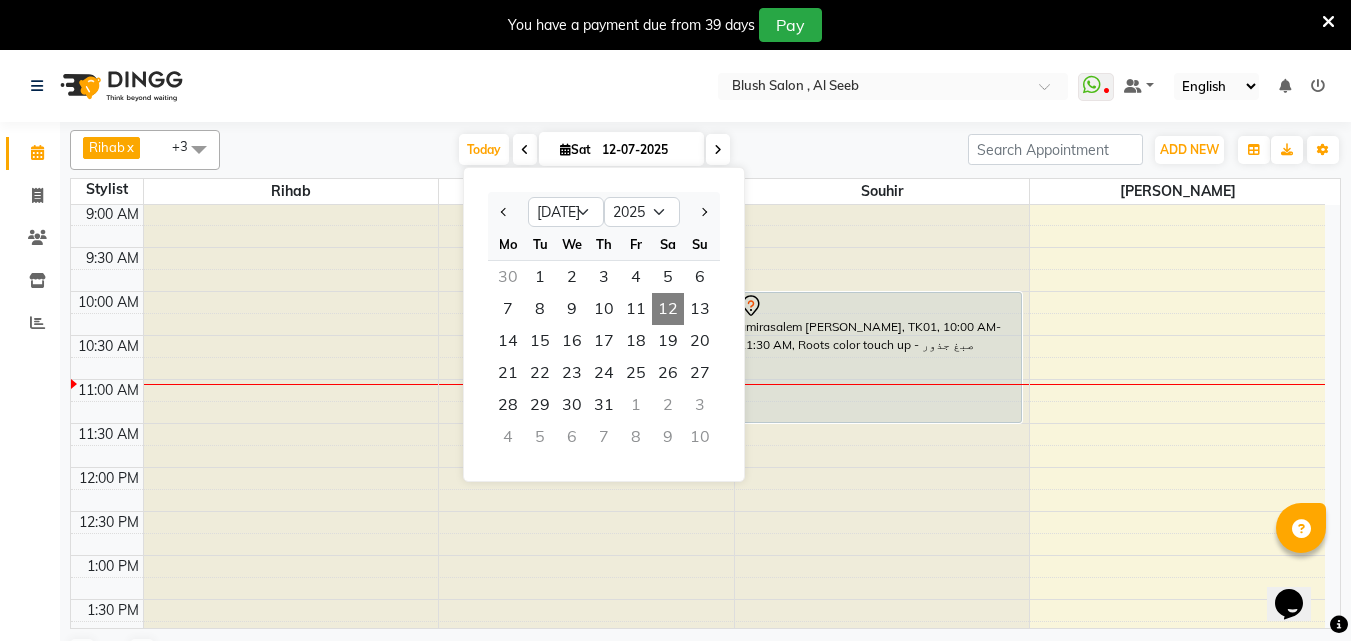 click on "1" at bounding box center [636, 405] 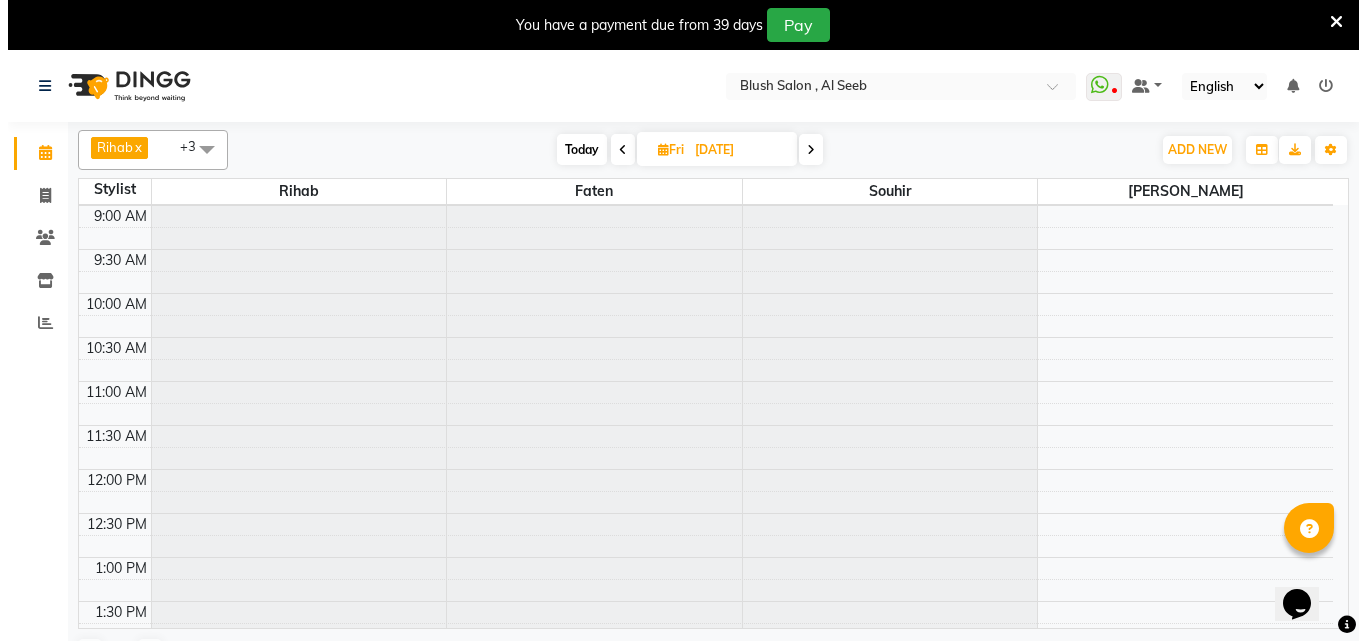 scroll, scrollTop: 775, scrollLeft: 0, axis: vertical 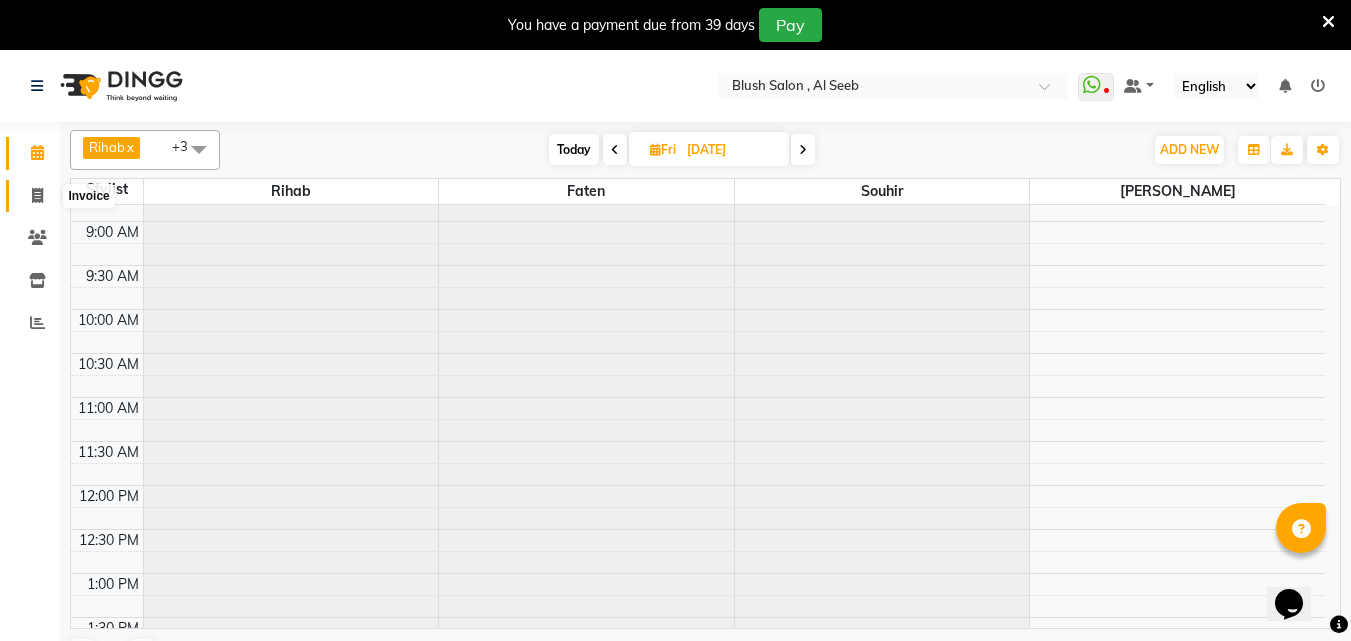 click 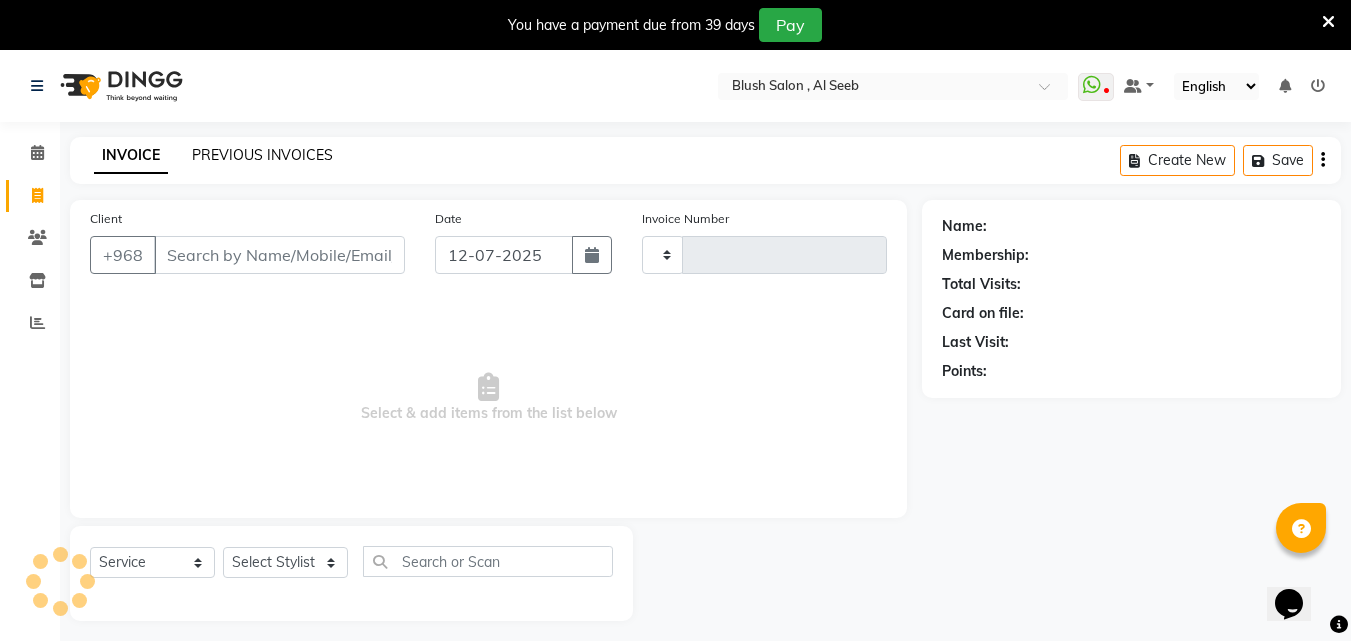 type on "0545" 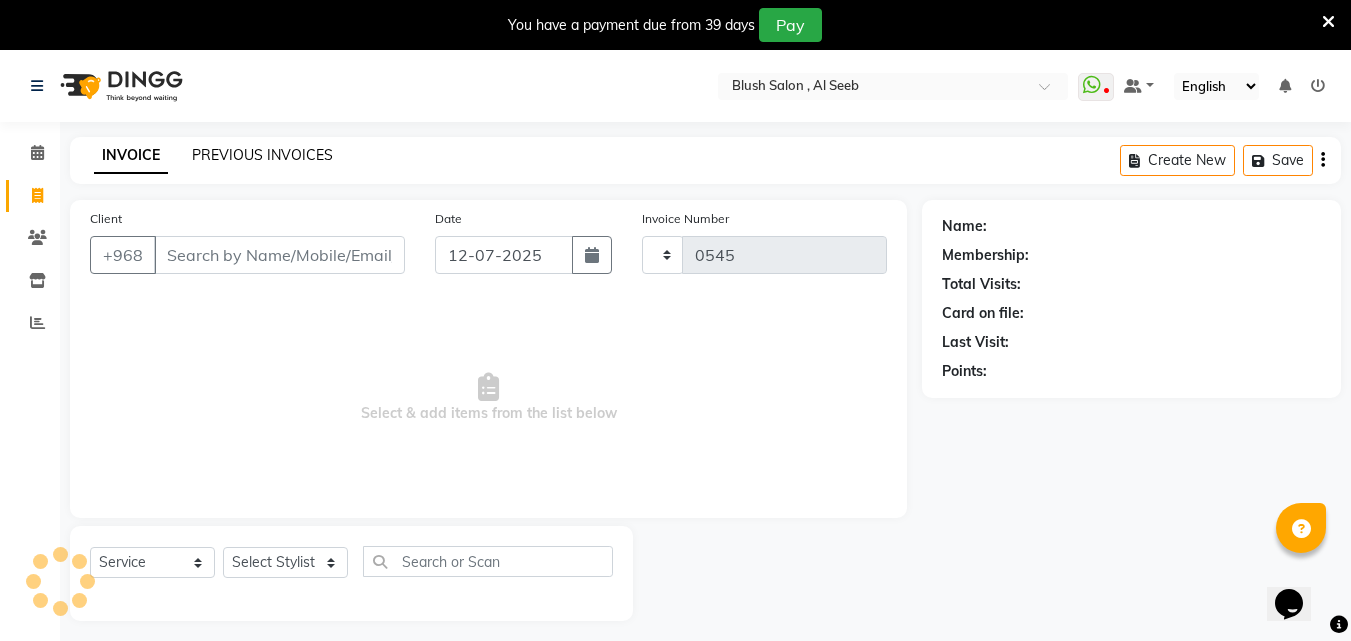 select on "5589" 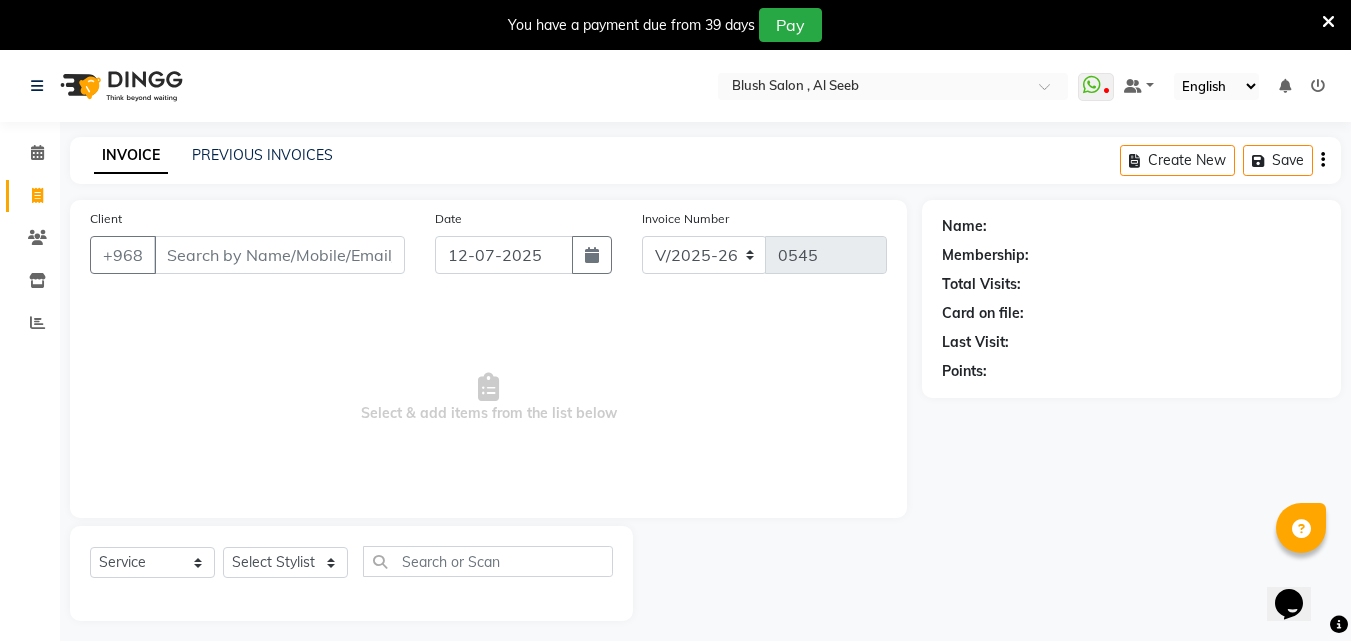 click at bounding box center [1328, 22] 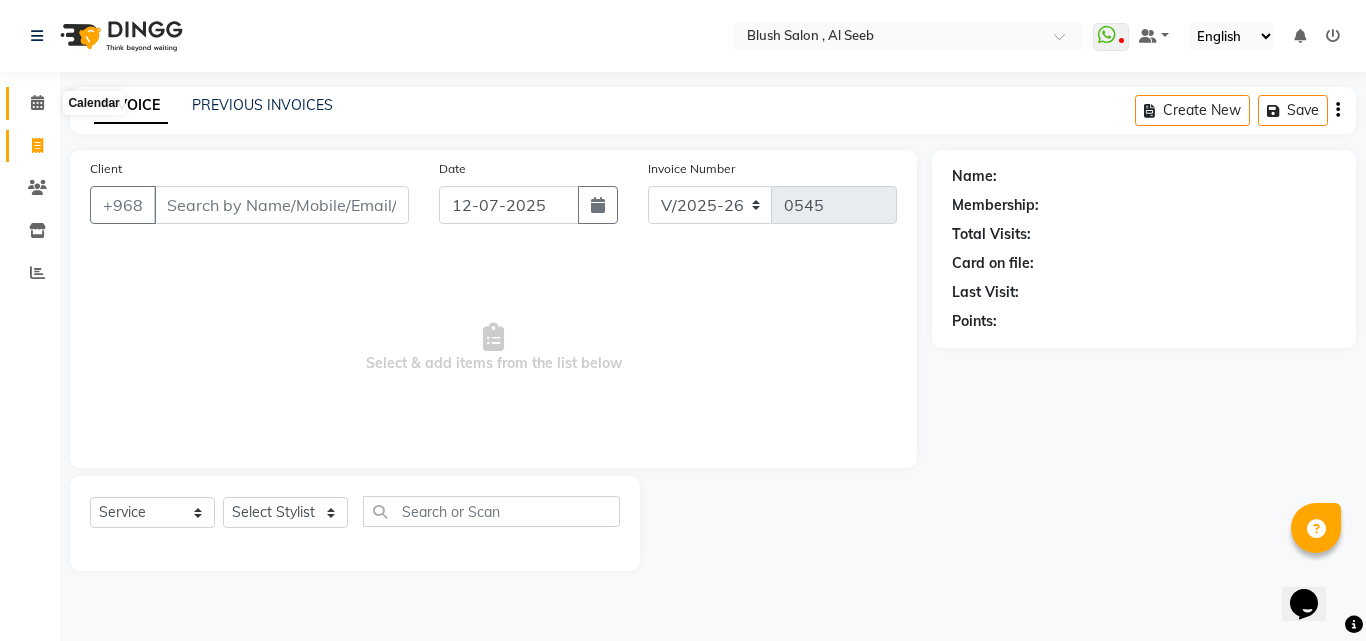click 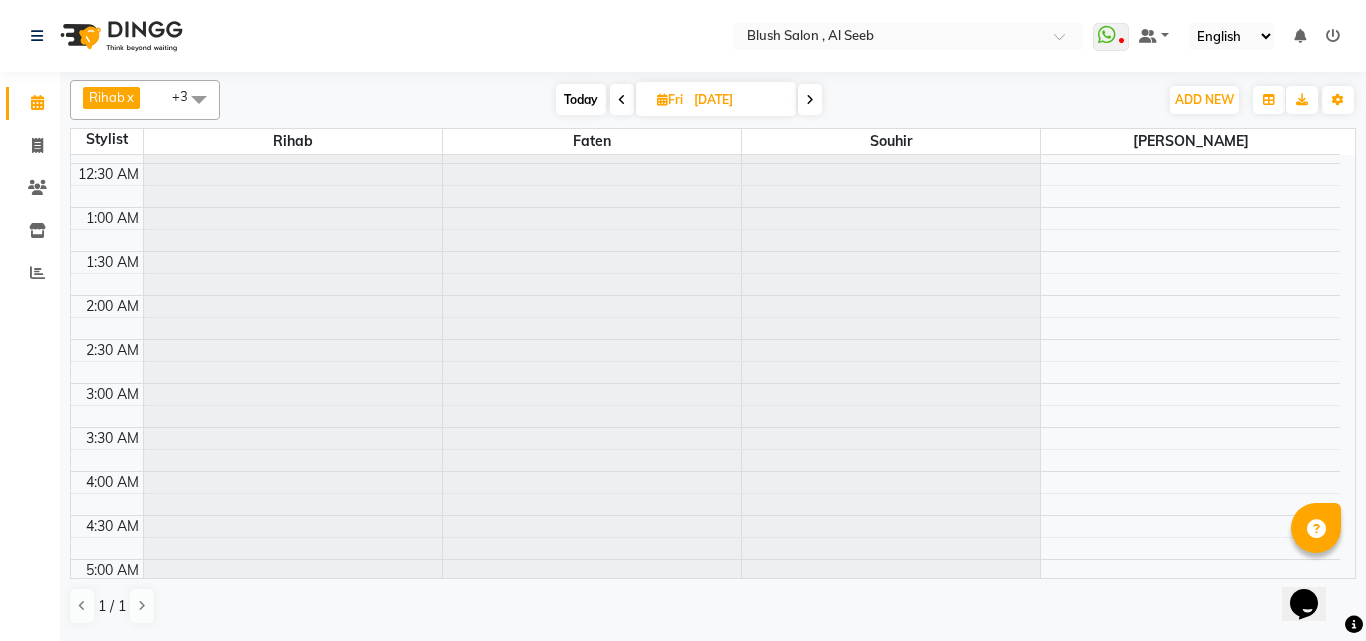 scroll, scrollTop: 0, scrollLeft: 0, axis: both 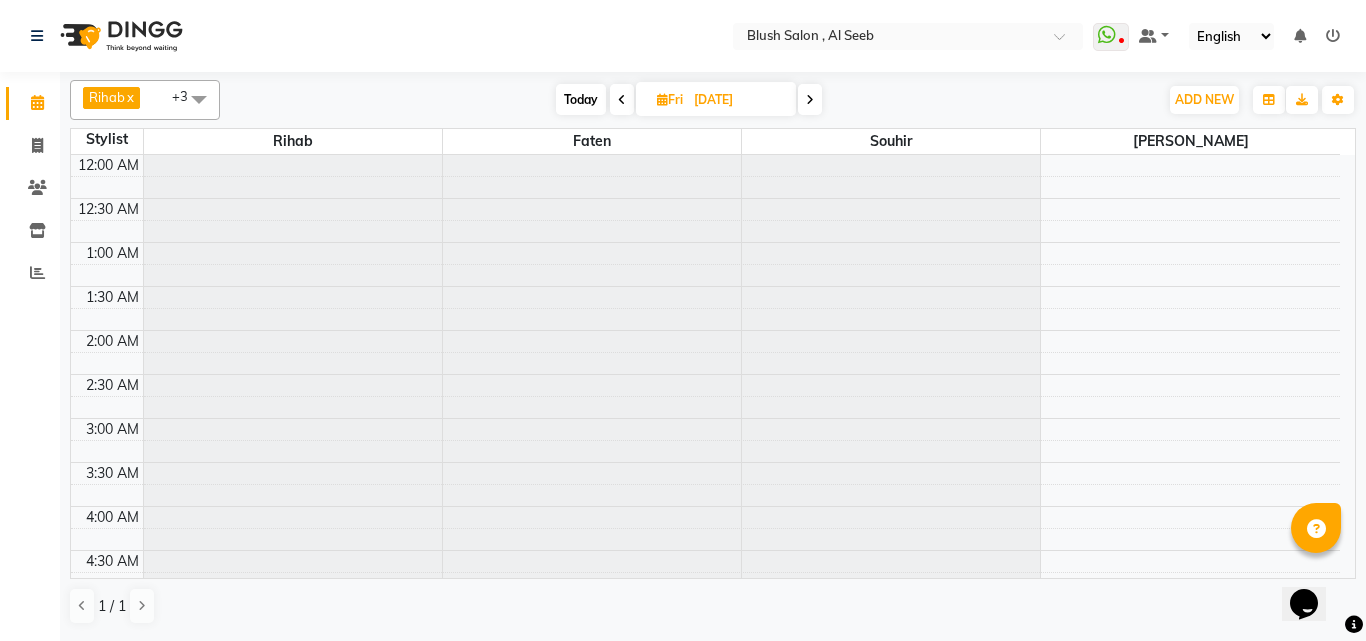 click on "Today" at bounding box center [581, 99] 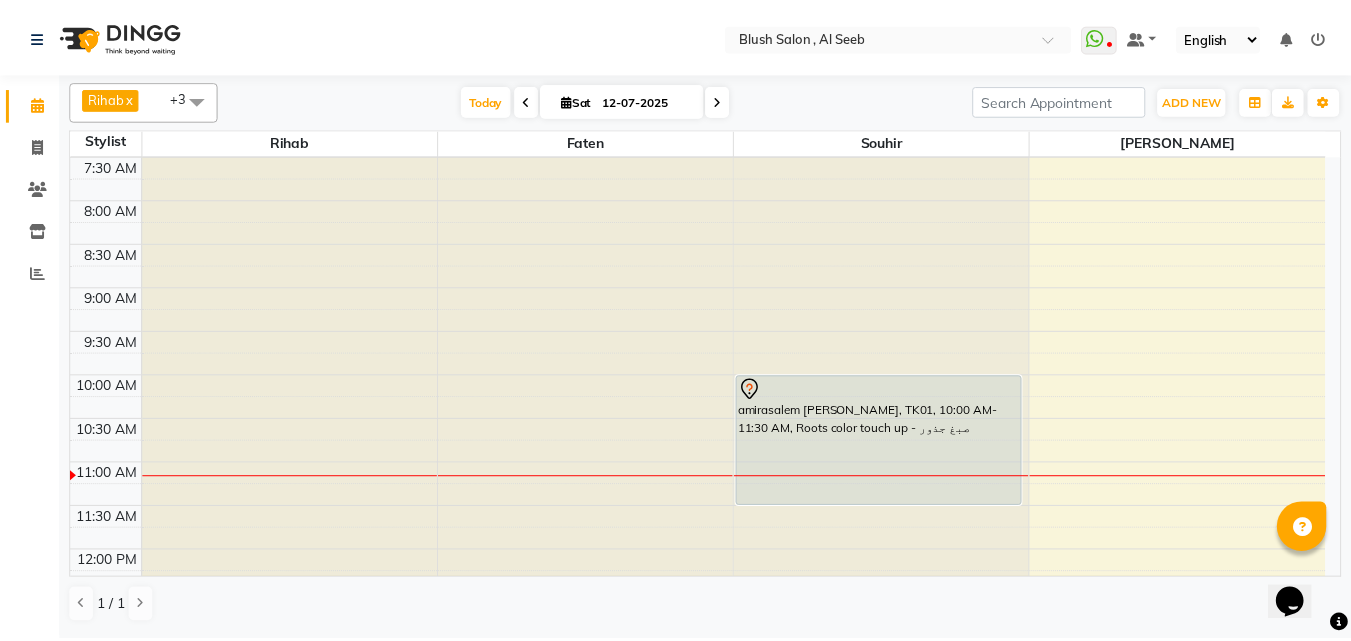 scroll, scrollTop: 669, scrollLeft: 0, axis: vertical 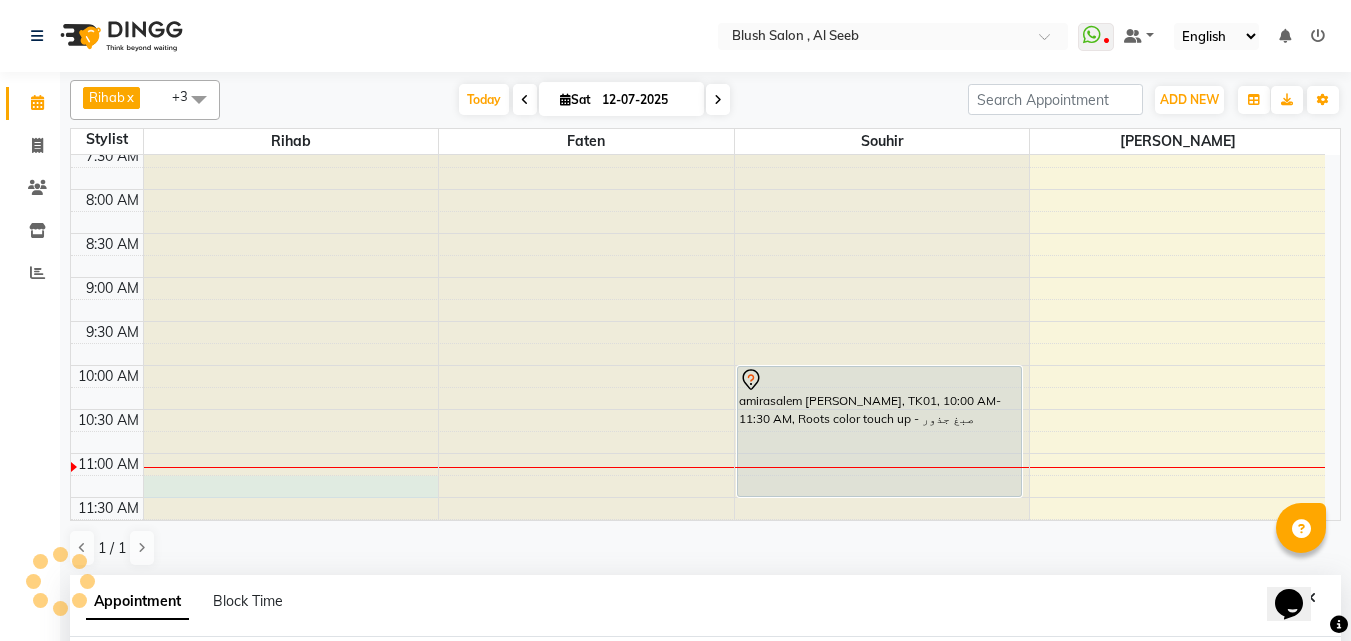 select on "38037" 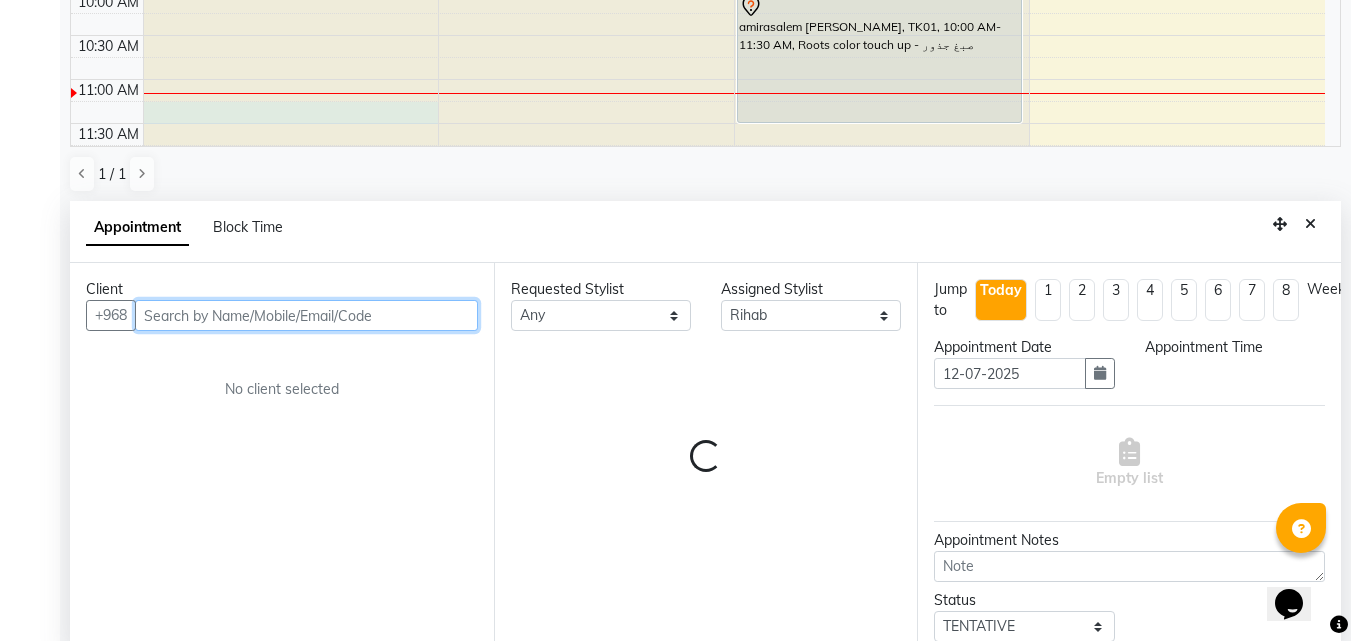 select on "675" 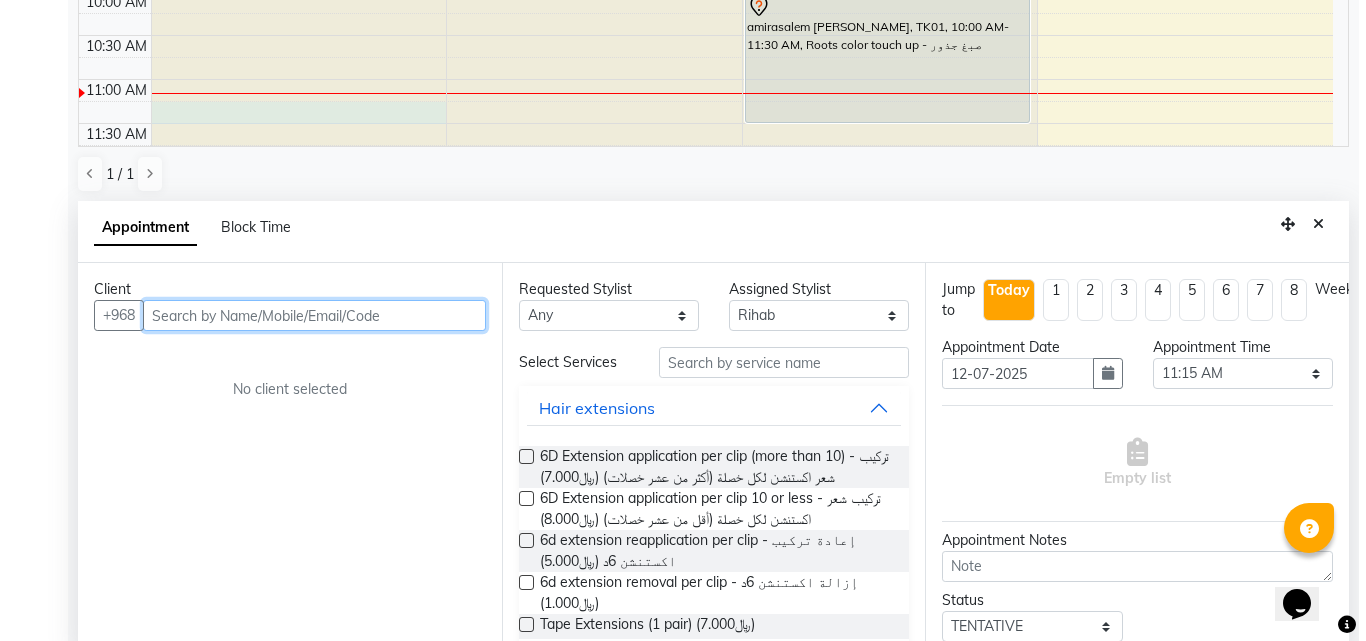 scroll, scrollTop: 389, scrollLeft: 0, axis: vertical 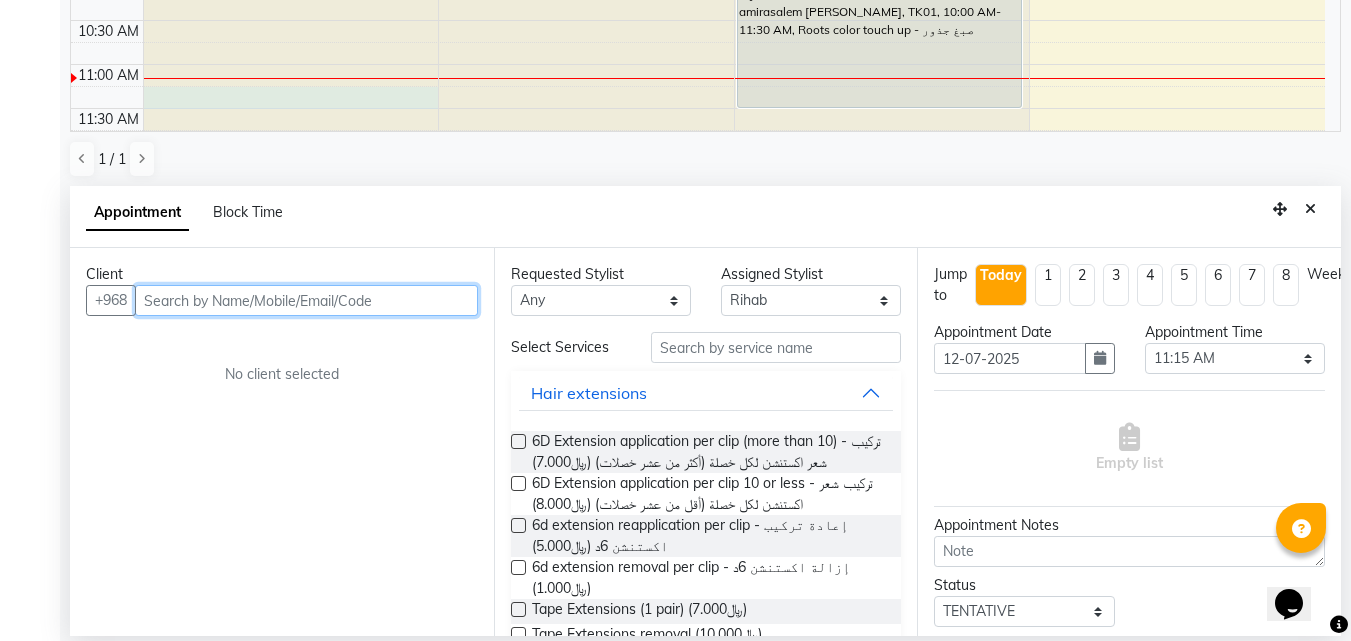 click at bounding box center (306, 300) 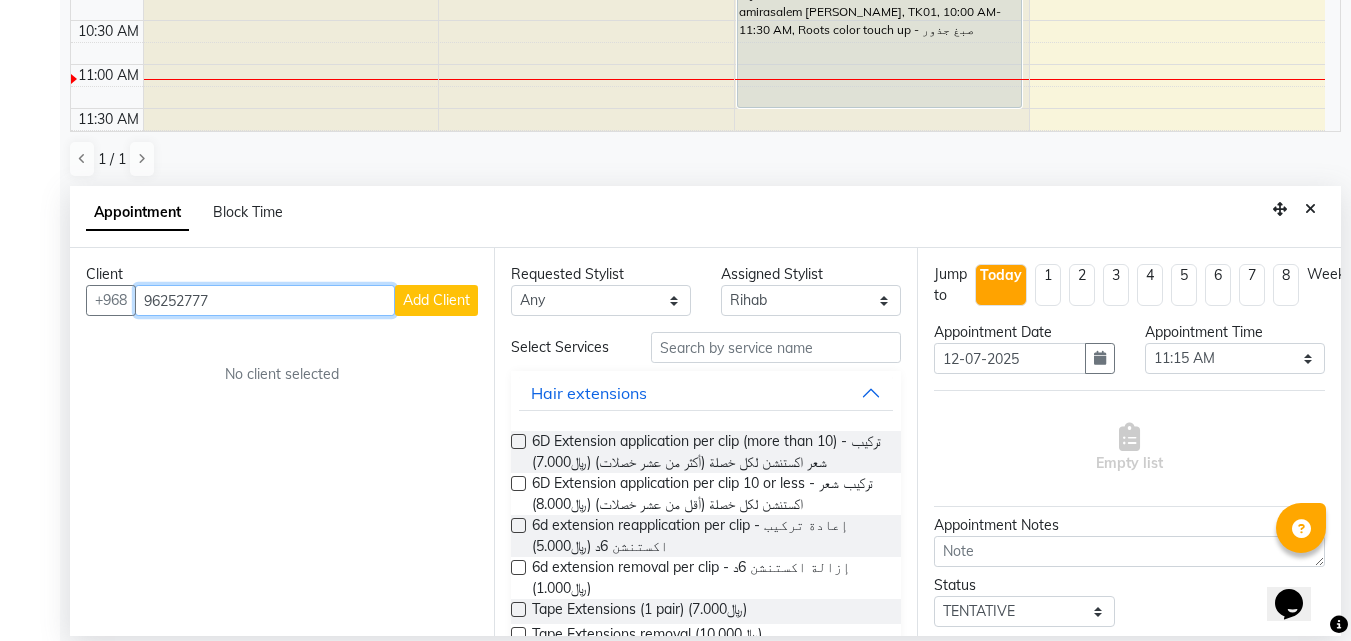 type on "96252777" 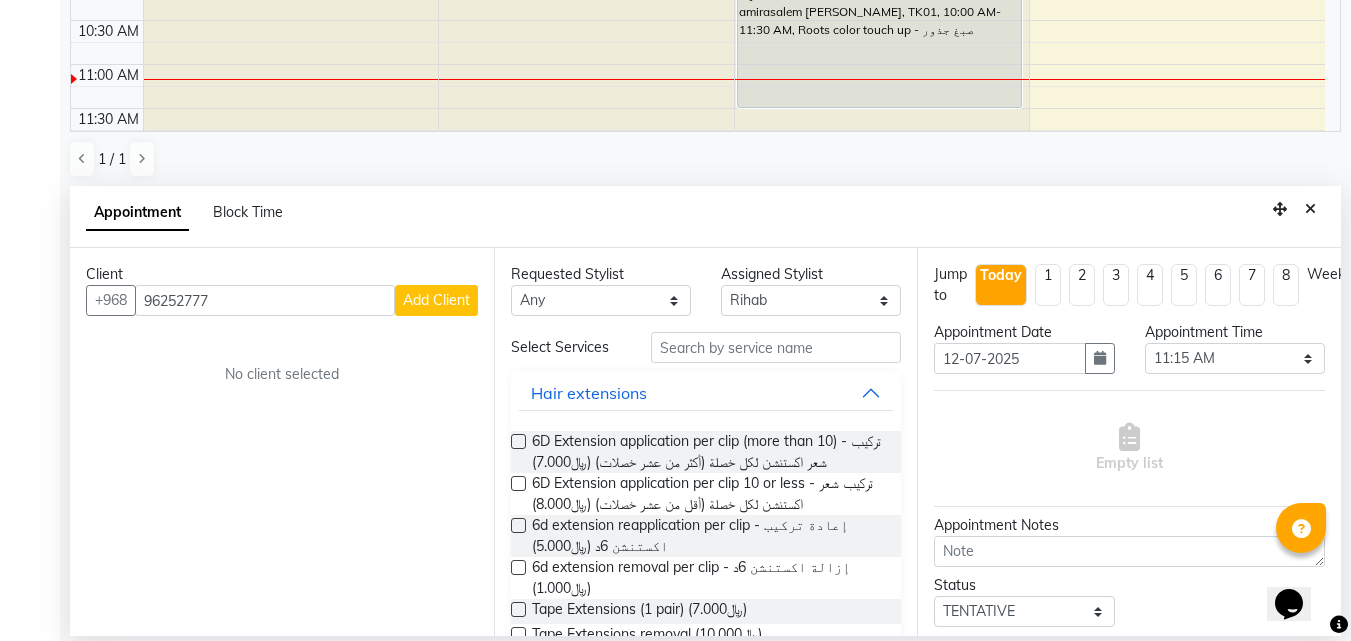 click on "Add Client" at bounding box center [436, 300] 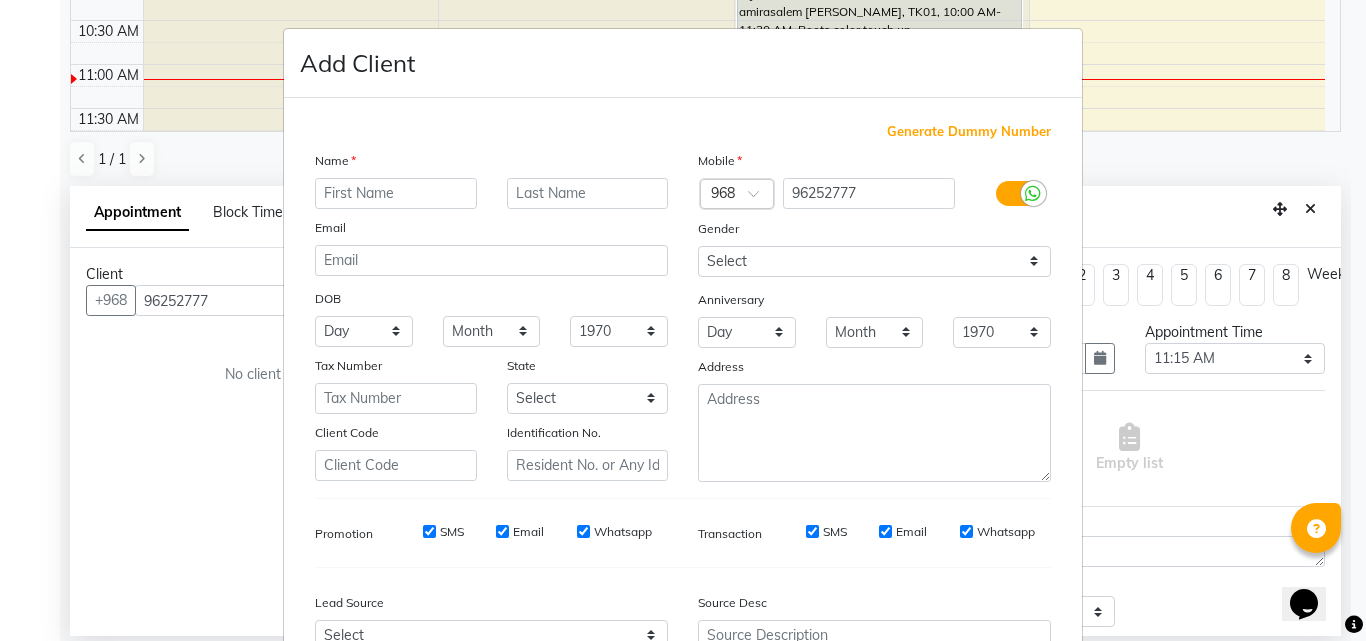 click at bounding box center [396, 193] 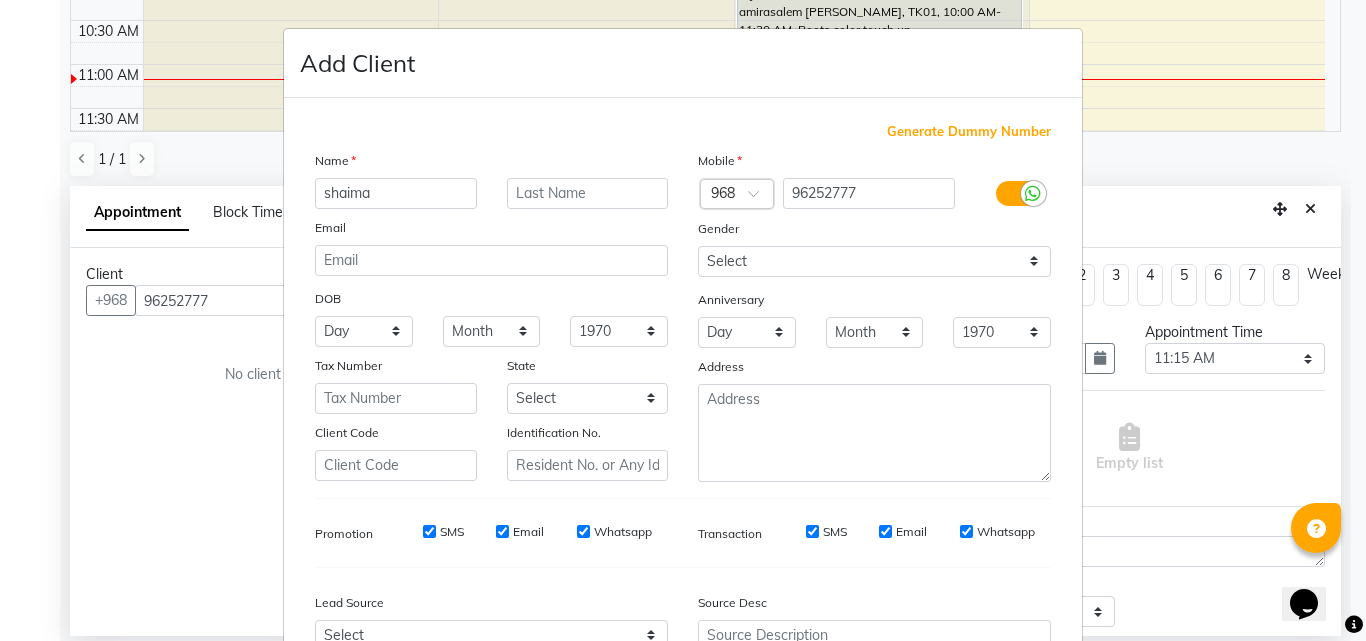 type on "shaima" 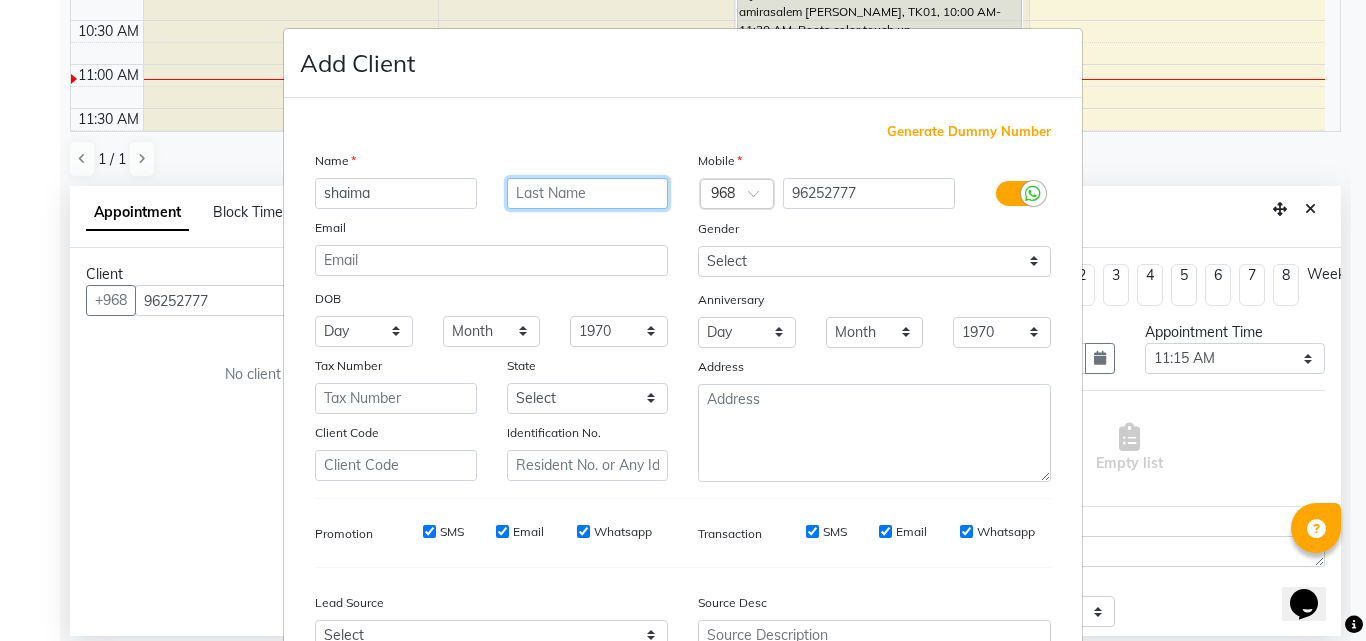 click at bounding box center (588, 193) 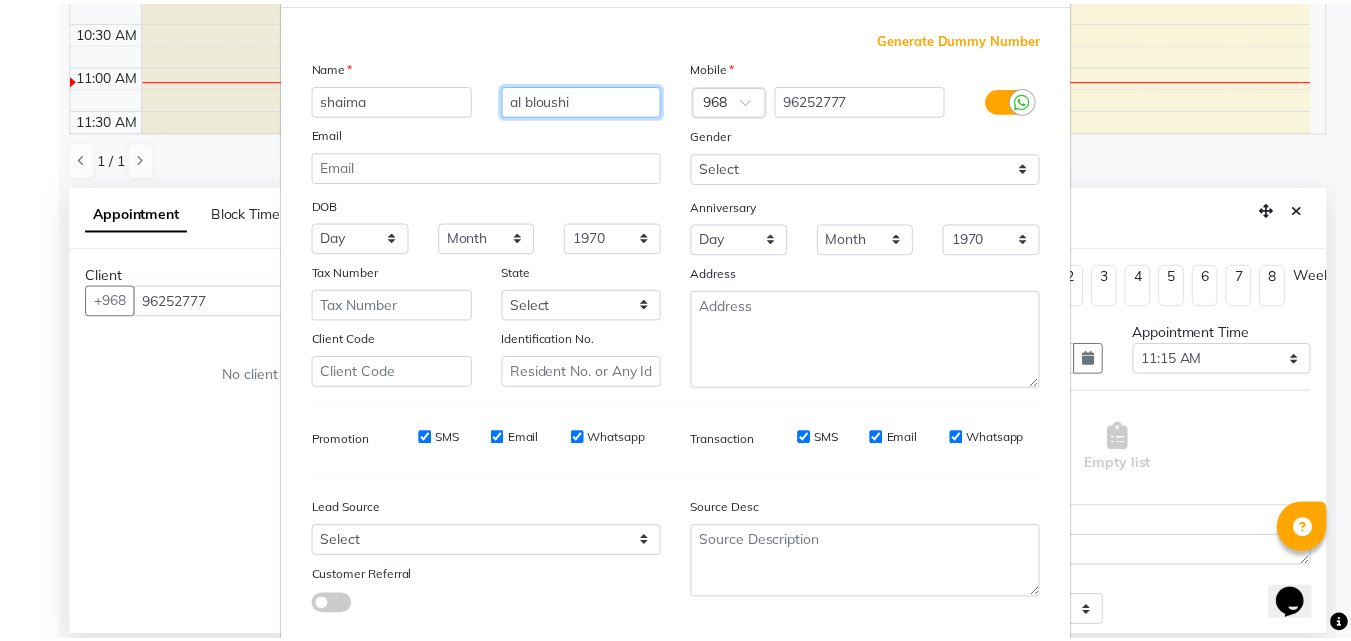 scroll, scrollTop: 208, scrollLeft: 0, axis: vertical 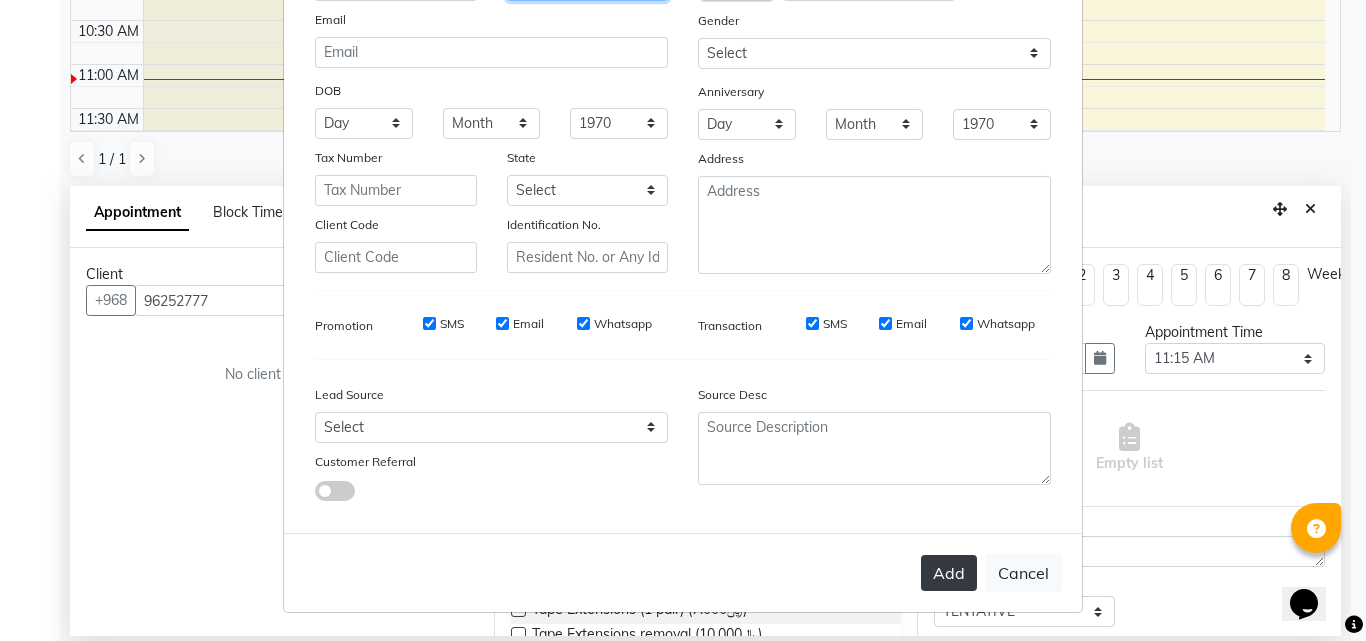 type on "al bloushi" 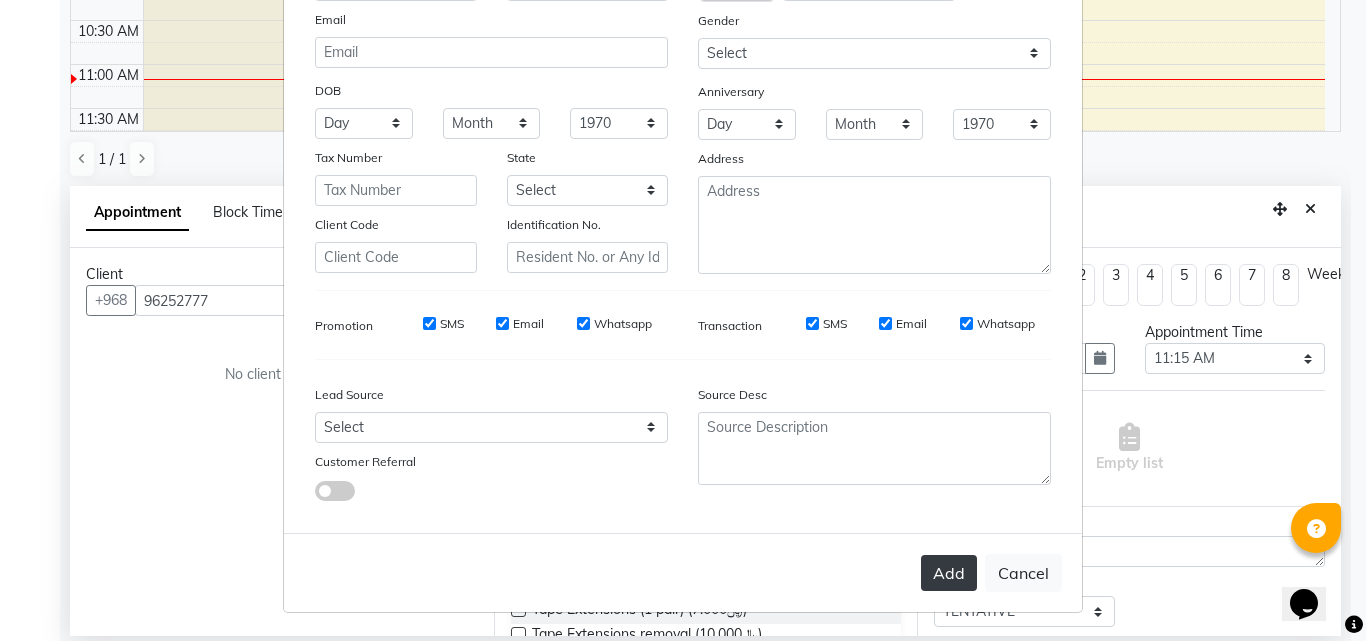 click on "Add" at bounding box center (949, 573) 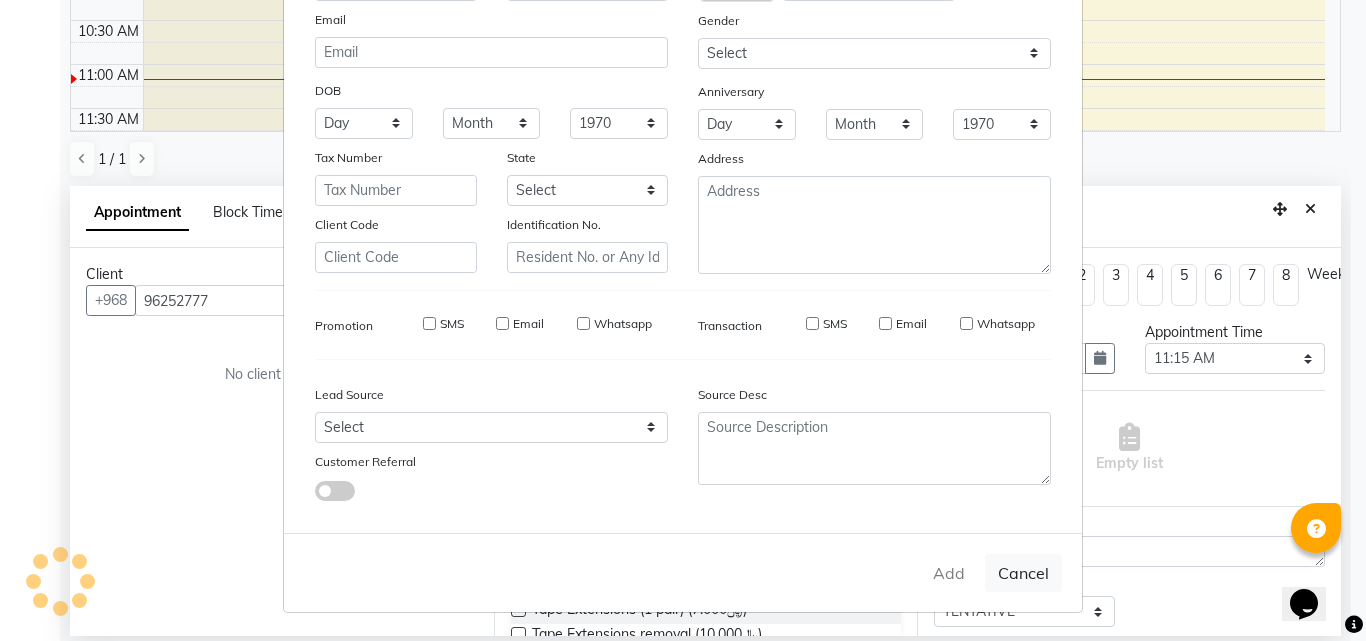 type on "96****77" 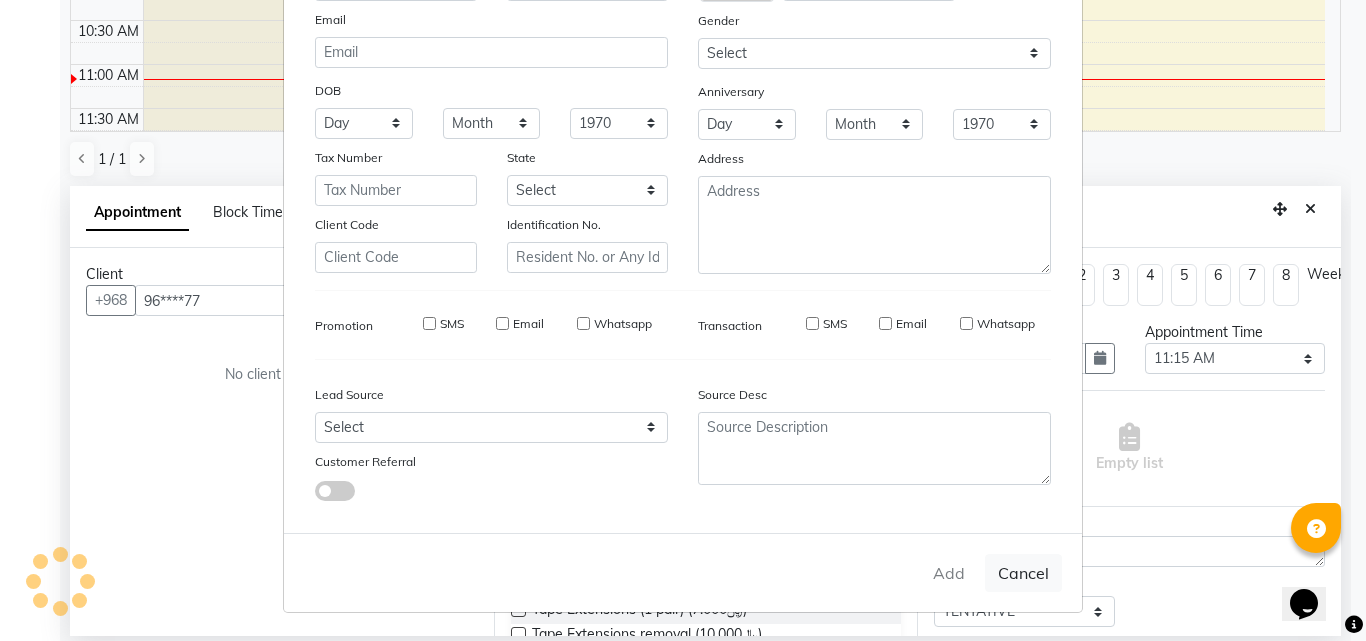 select 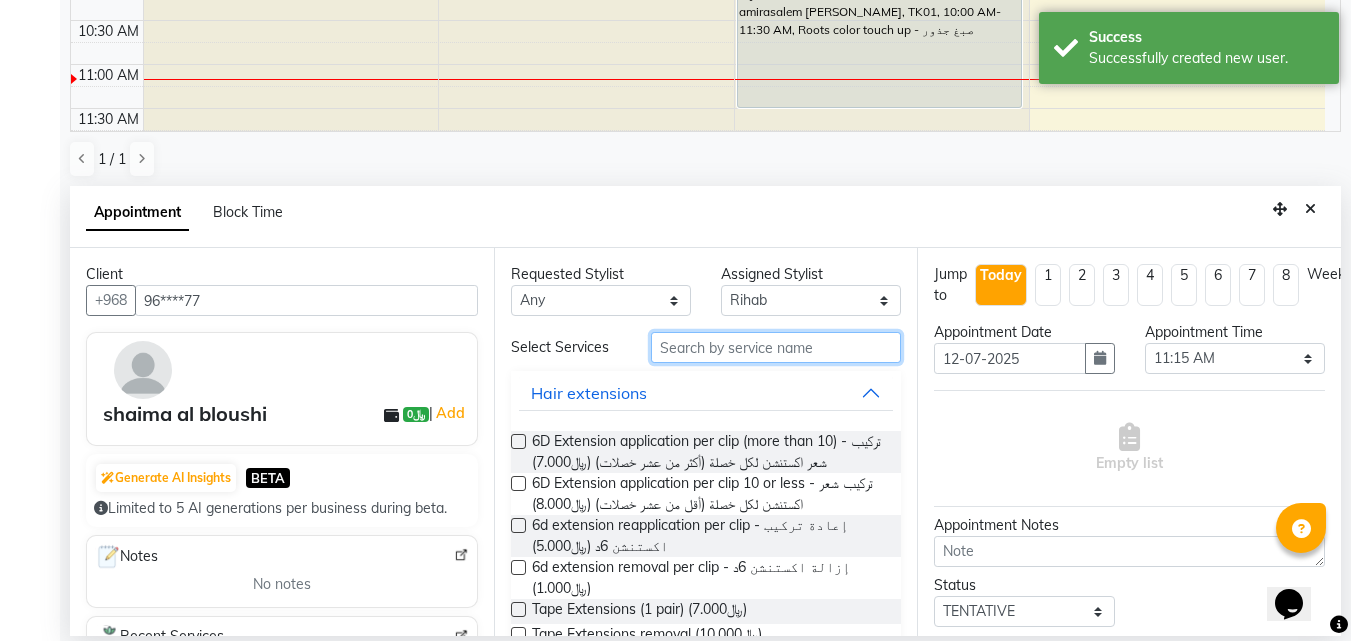 click at bounding box center [776, 347] 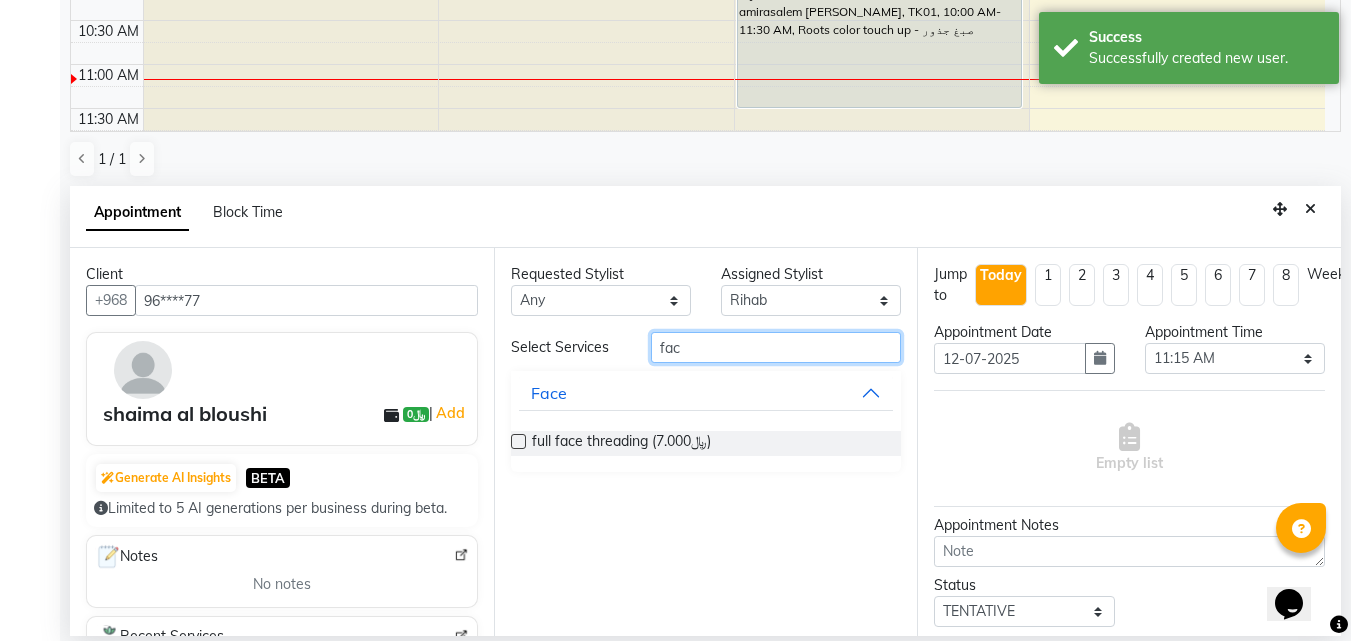 type on "fac" 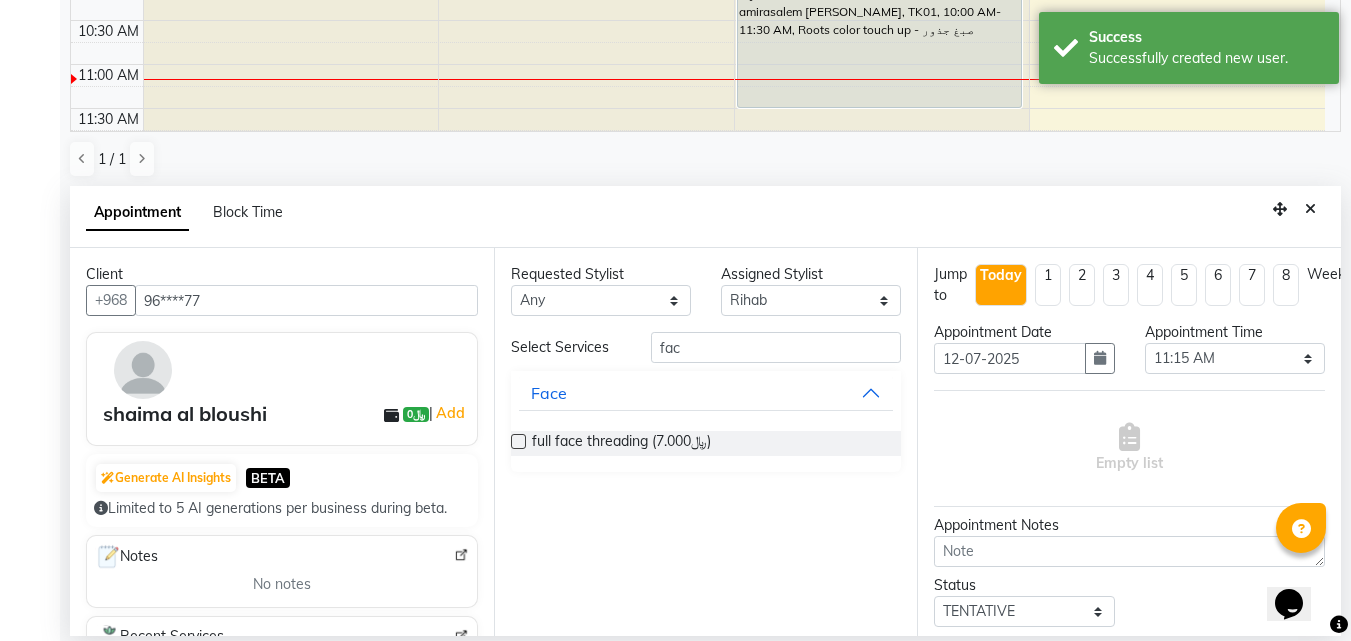 click on "full face threading (﷼7.000)" at bounding box center (706, 443) 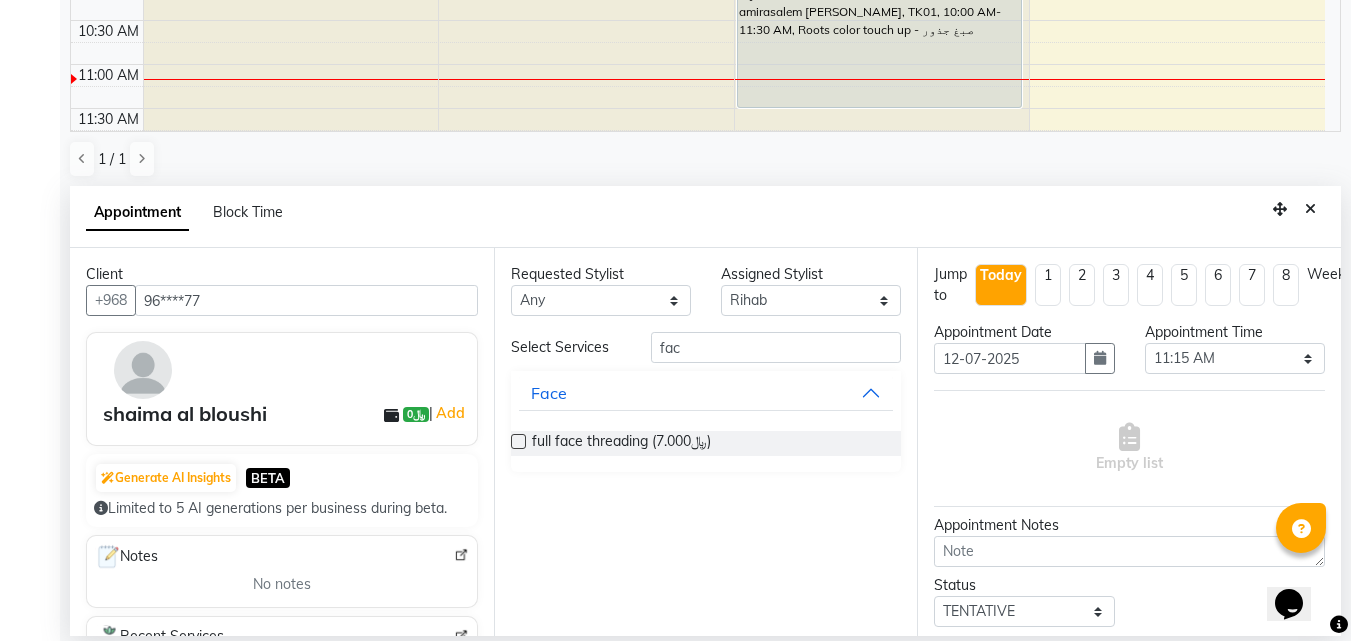 click at bounding box center (518, 441) 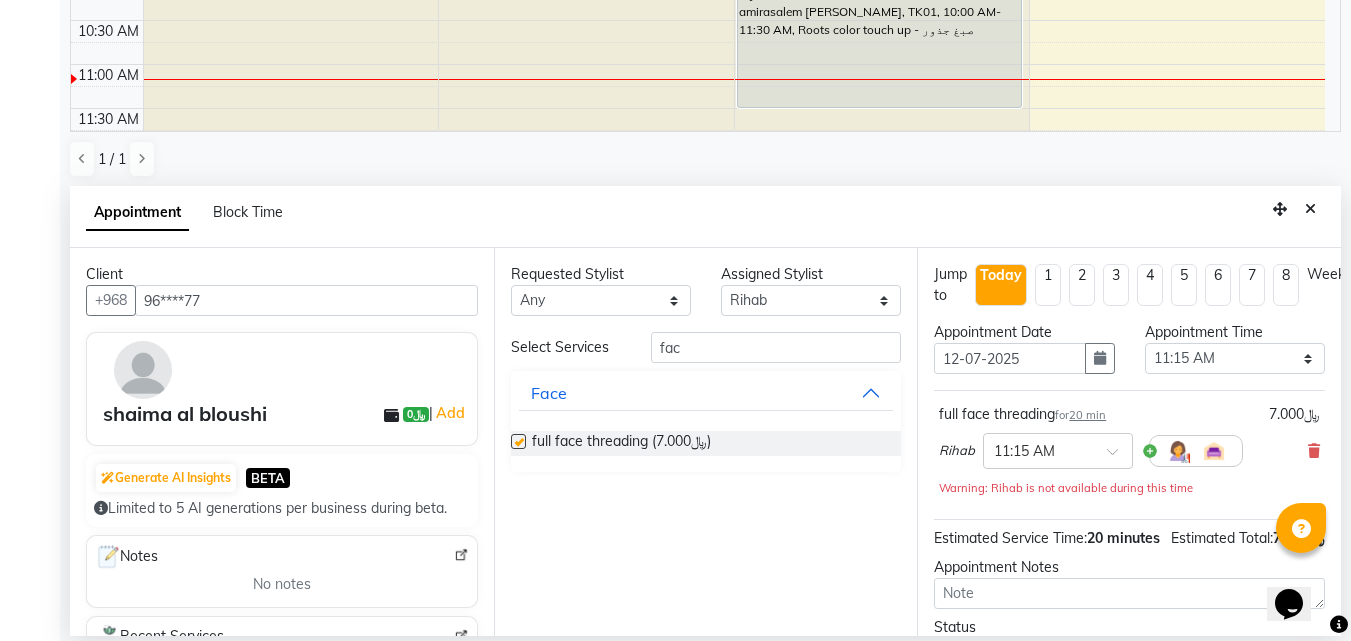 checkbox on "false" 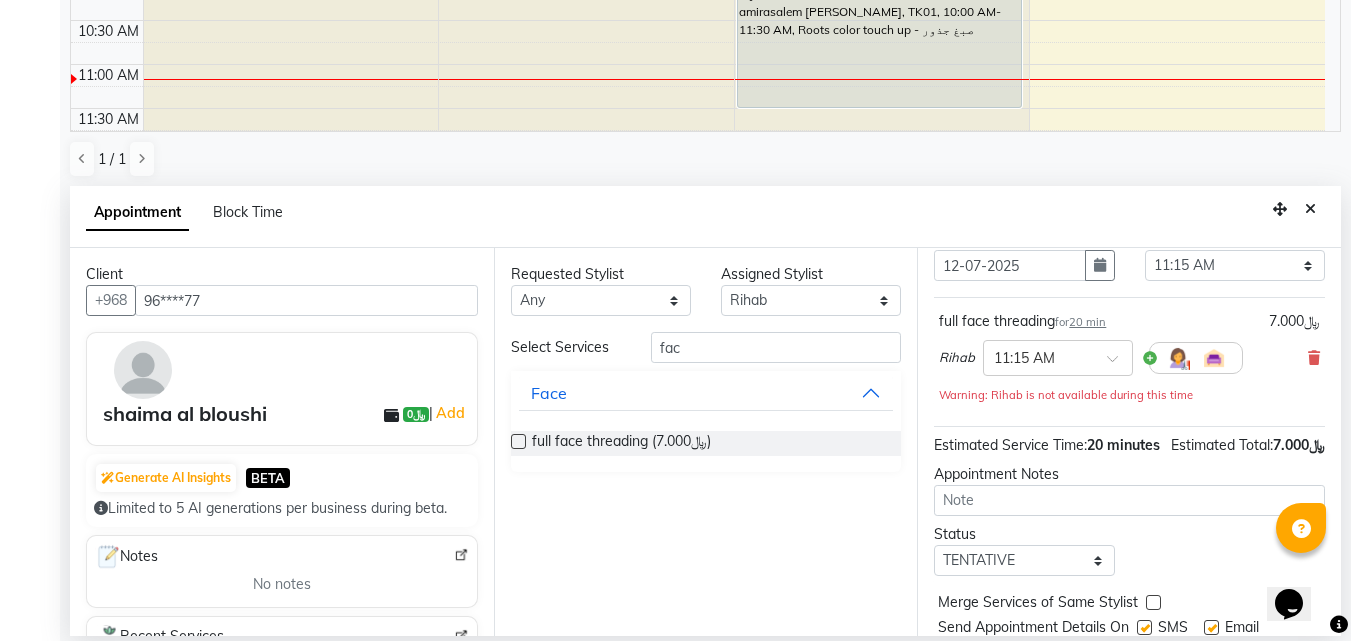 scroll, scrollTop: 195, scrollLeft: 0, axis: vertical 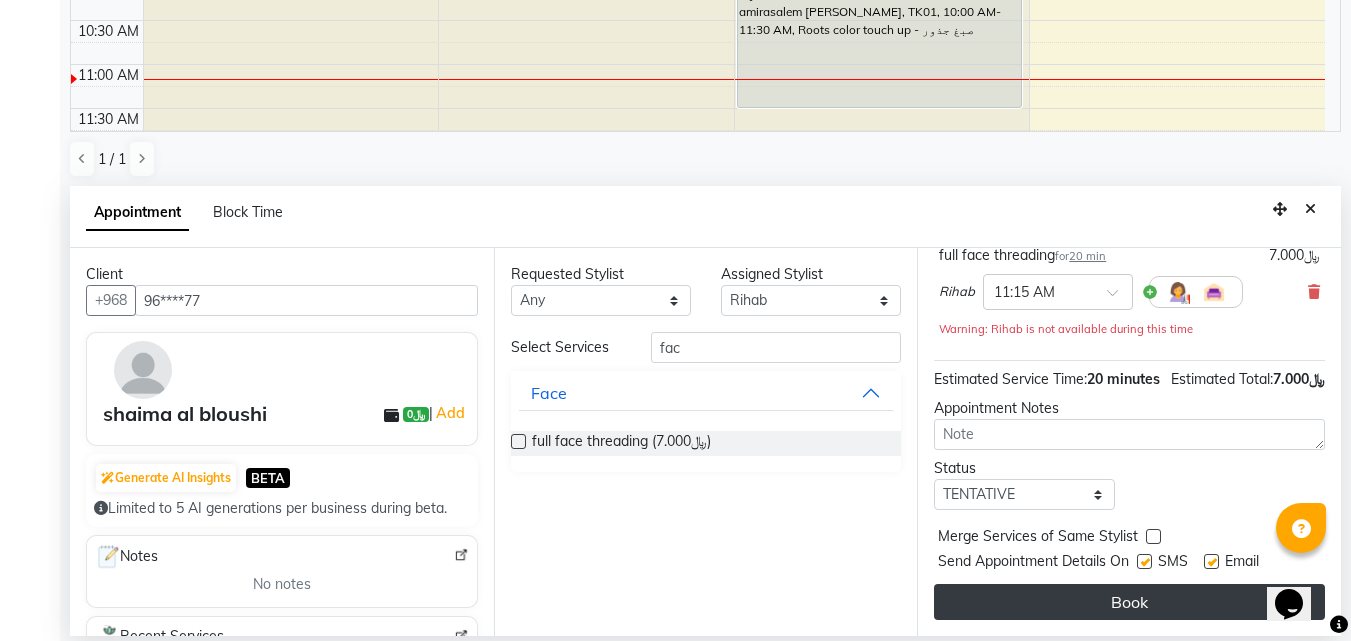 click on "Book" at bounding box center (1129, 602) 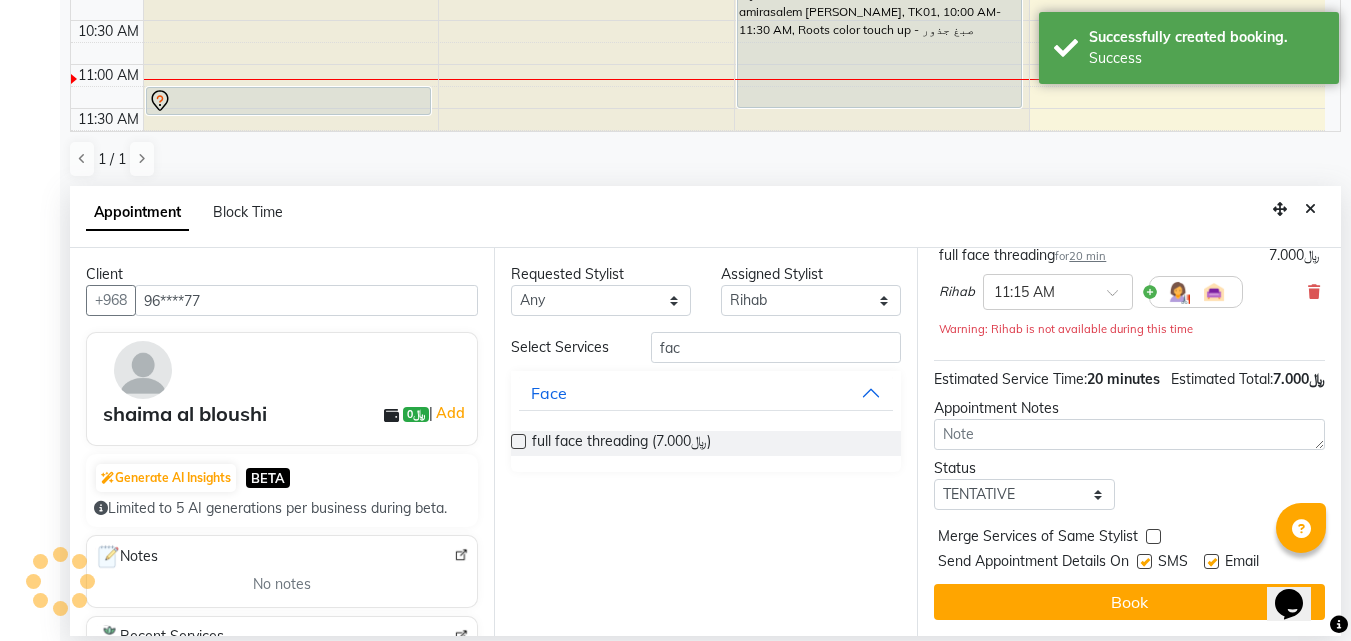 scroll, scrollTop: 0, scrollLeft: 0, axis: both 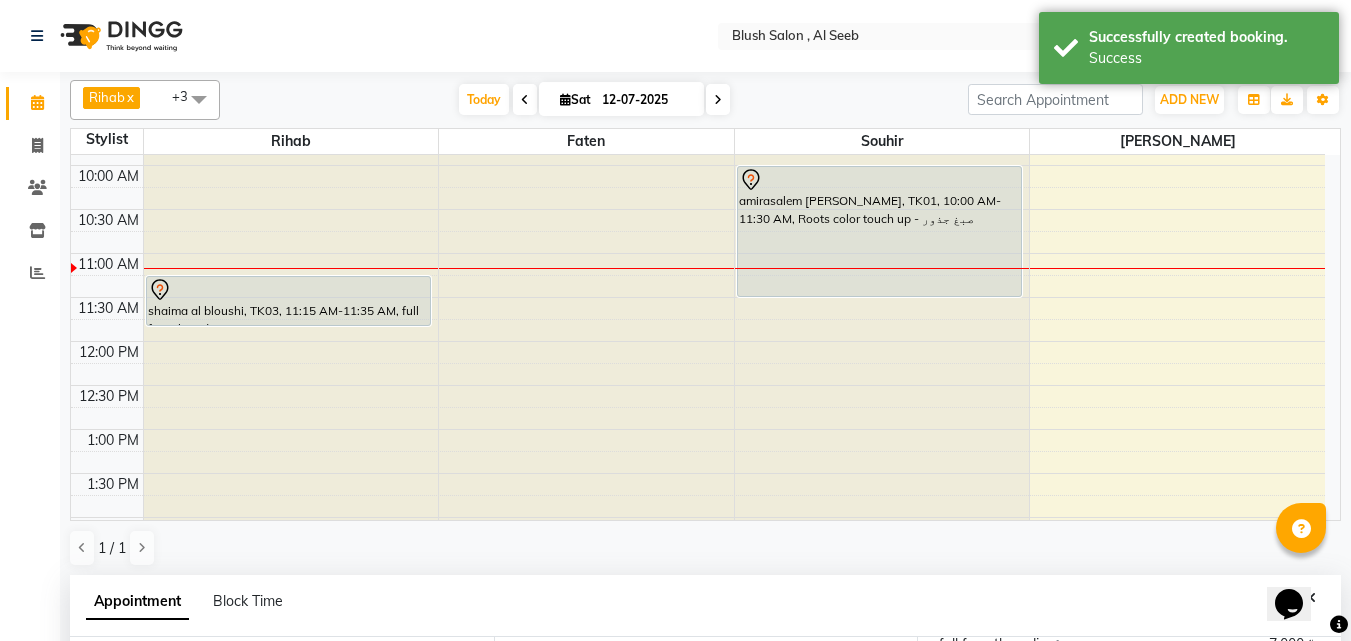 drag, startPoint x: 221, startPoint y: 303, endPoint x: 222, endPoint y: 322, distance: 19.026299 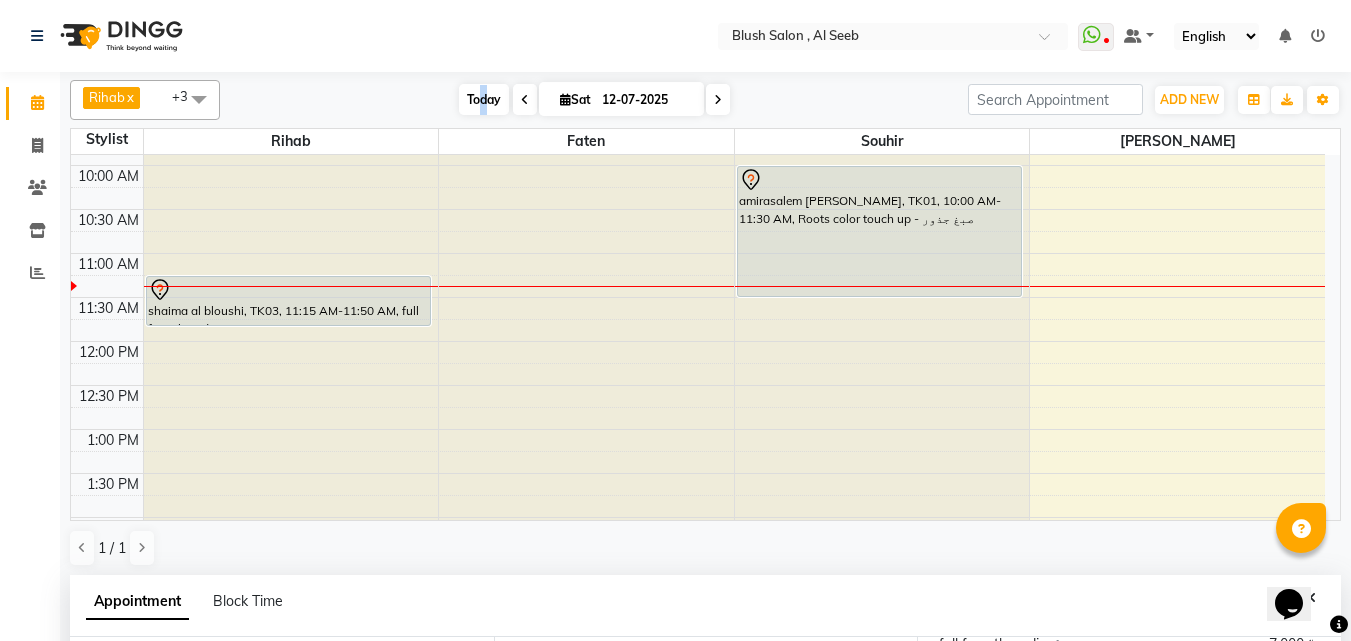 drag, startPoint x: 479, startPoint y: 93, endPoint x: 474, endPoint y: 110, distance: 17.720045 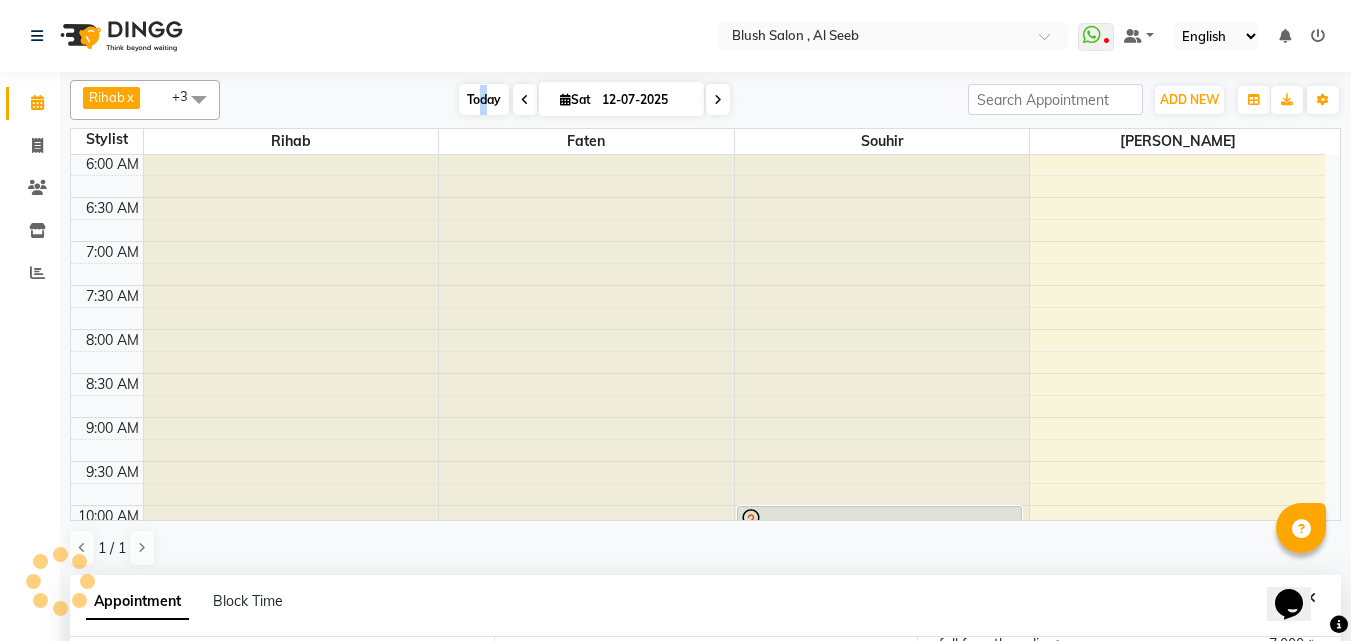 scroll, scrollTop: 969, scrollLeft: 0, axis: vertical 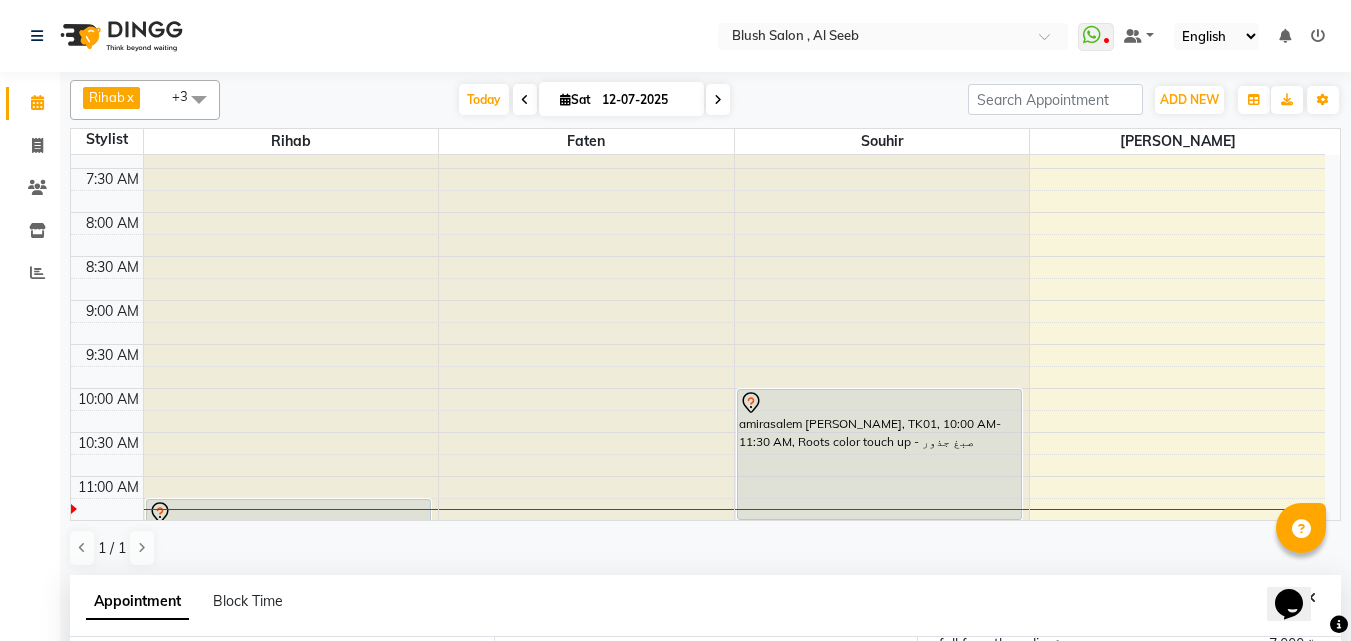 click on "Sat" at bounding box center [575, 99] 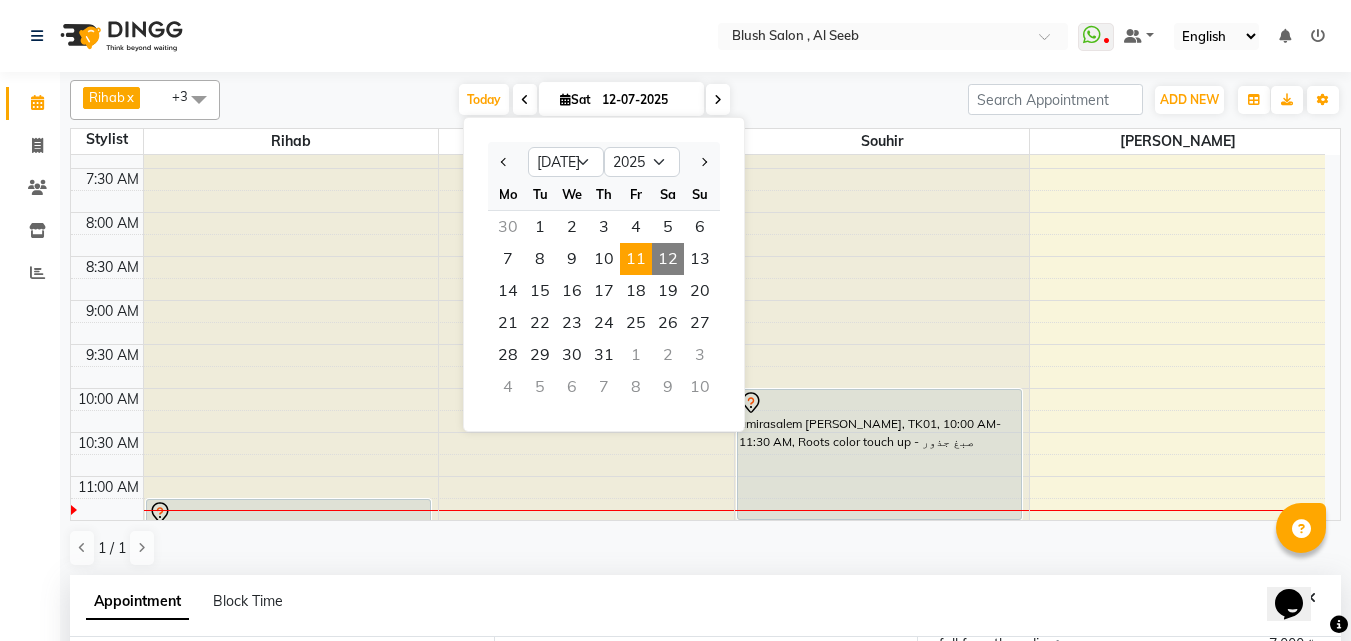 click on "11" at bounding box center (636, 259) 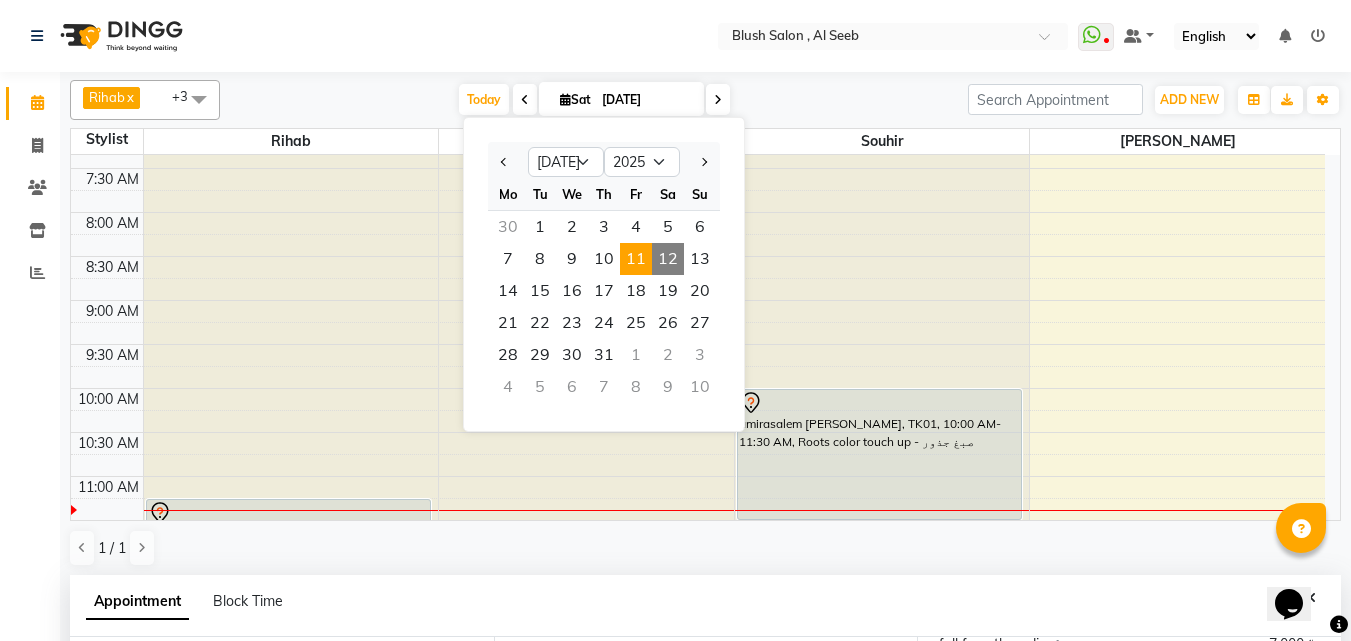 select on "675" 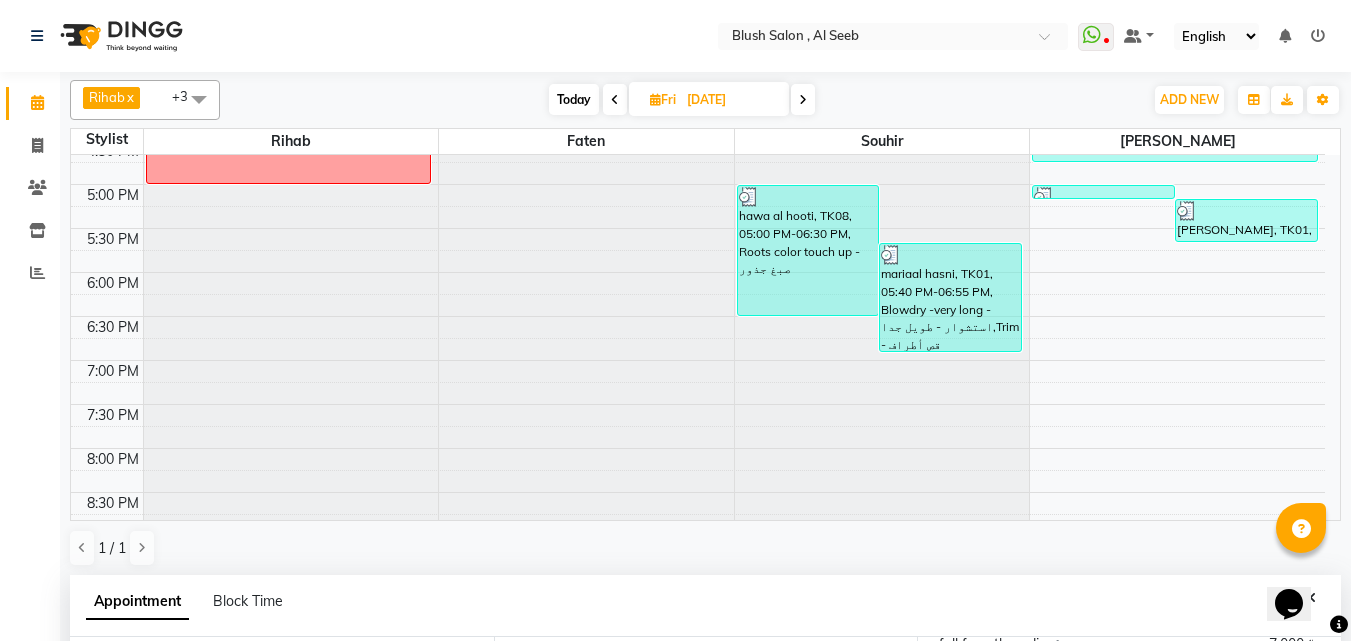 scroll, scrollTop: 1269, scrollLeft: 0, axis: vertical 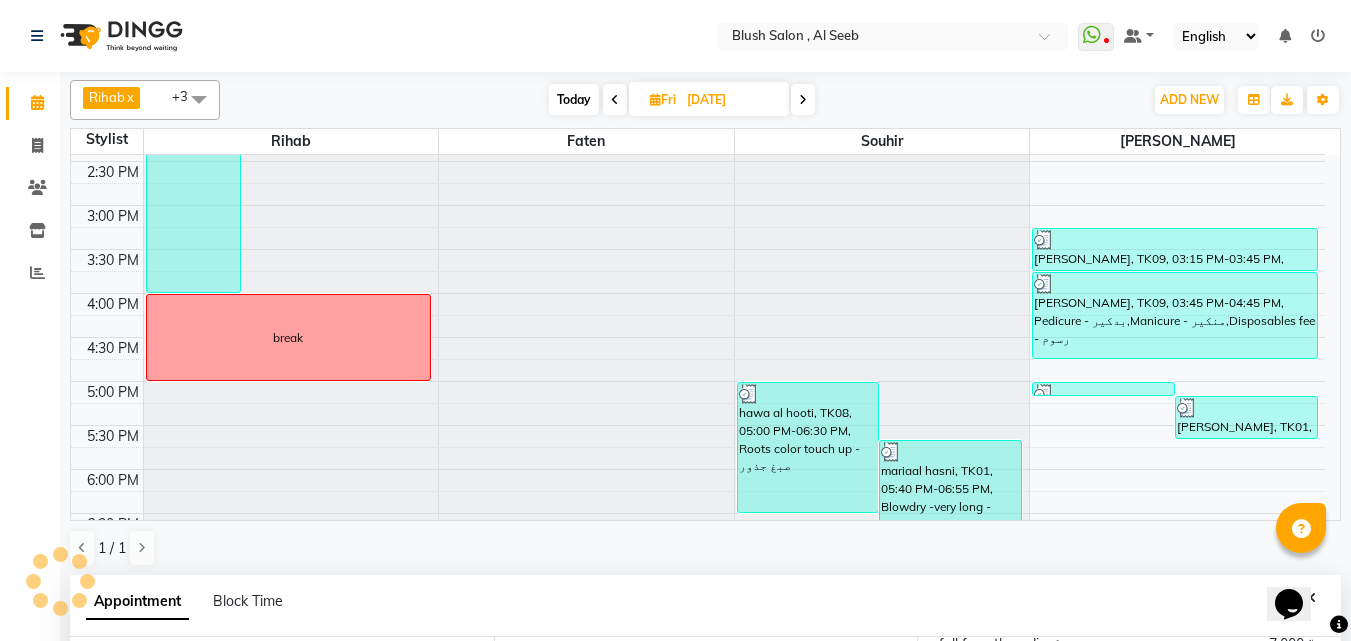 click on "Today" at bounding box center [574, 99] 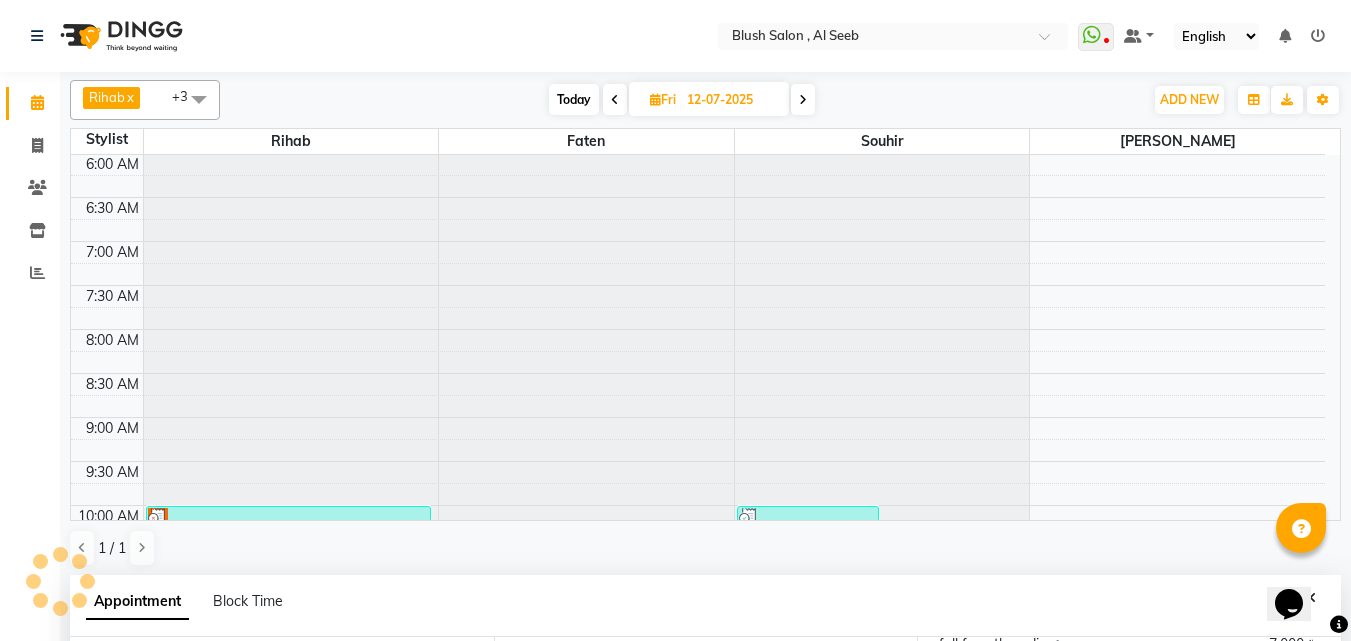 select on "675" 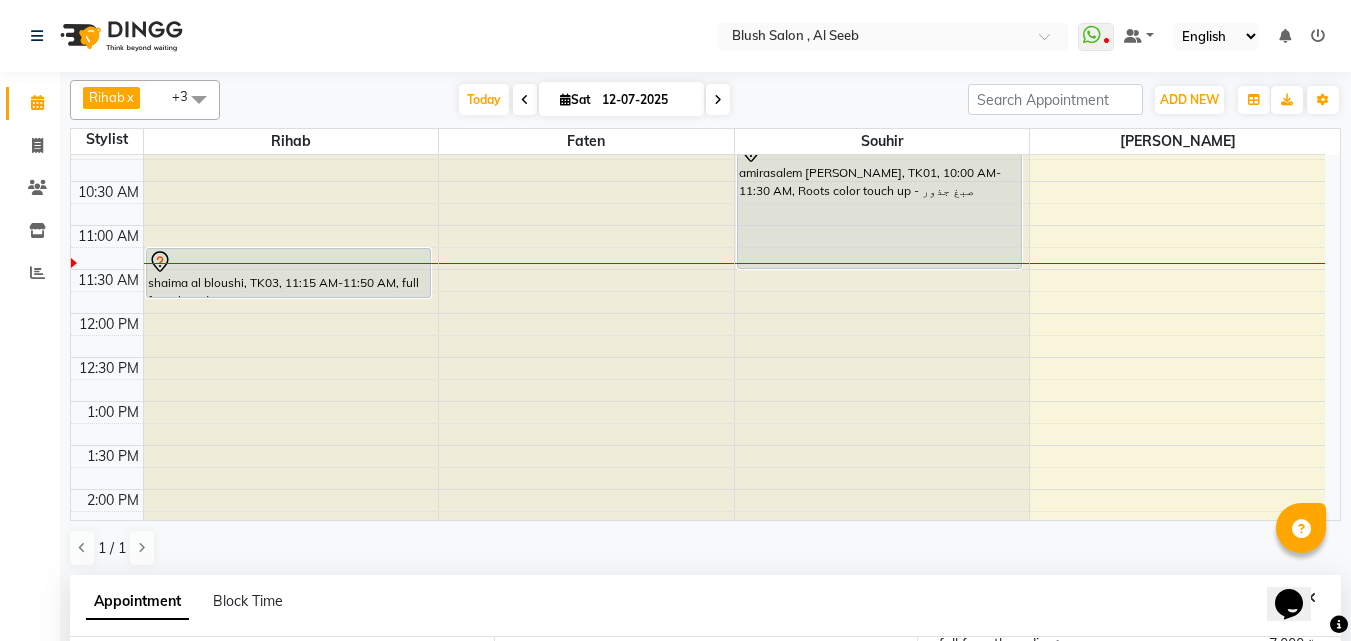 scroll, scrollTop: 969, scrollLeft: 0, axis: vertical 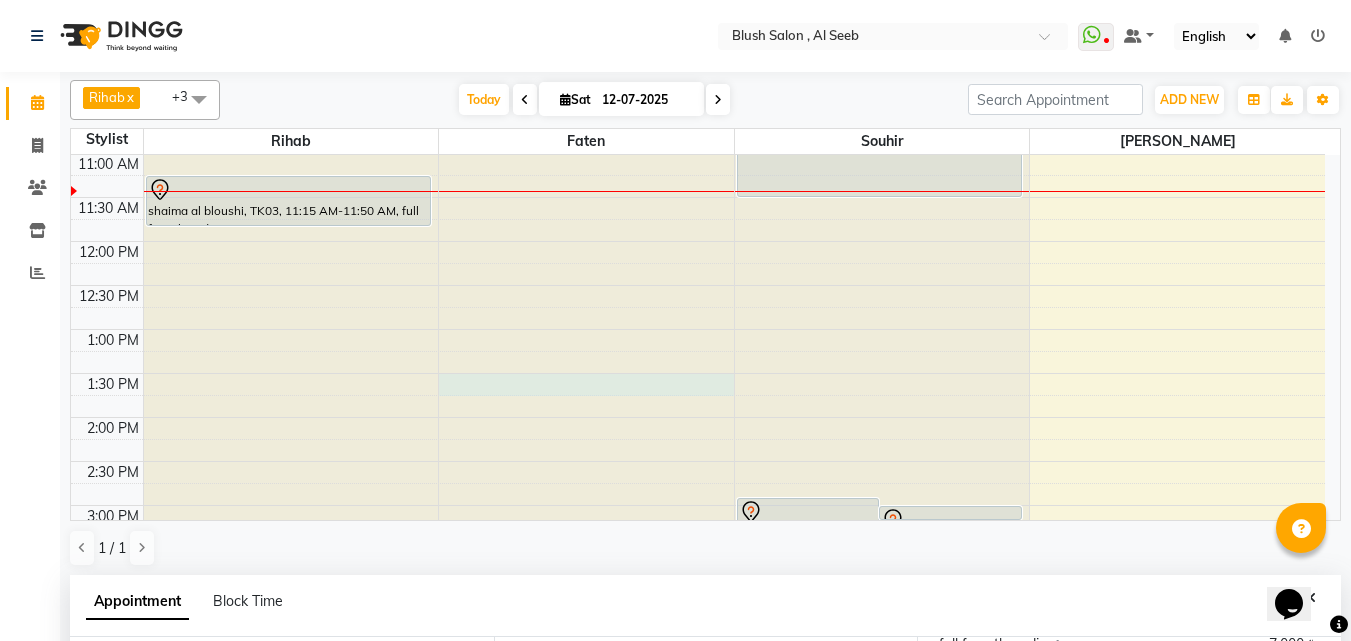 click at bounding box center (586, -814) 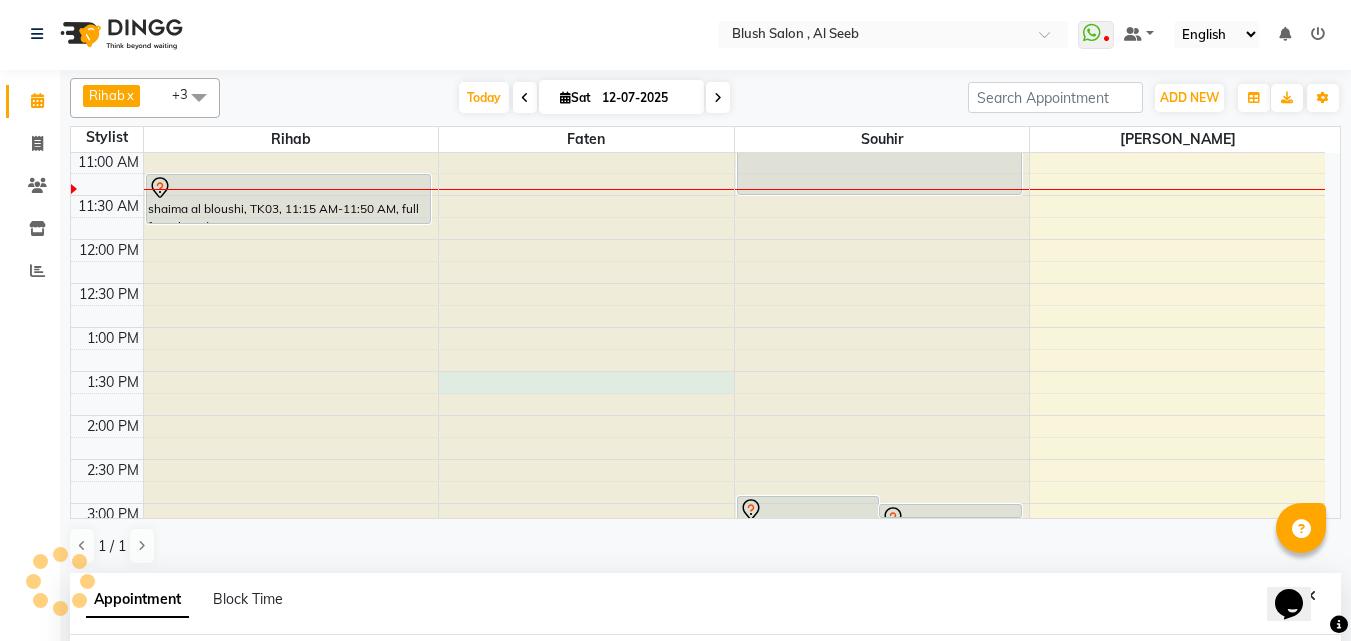 select on "38038" 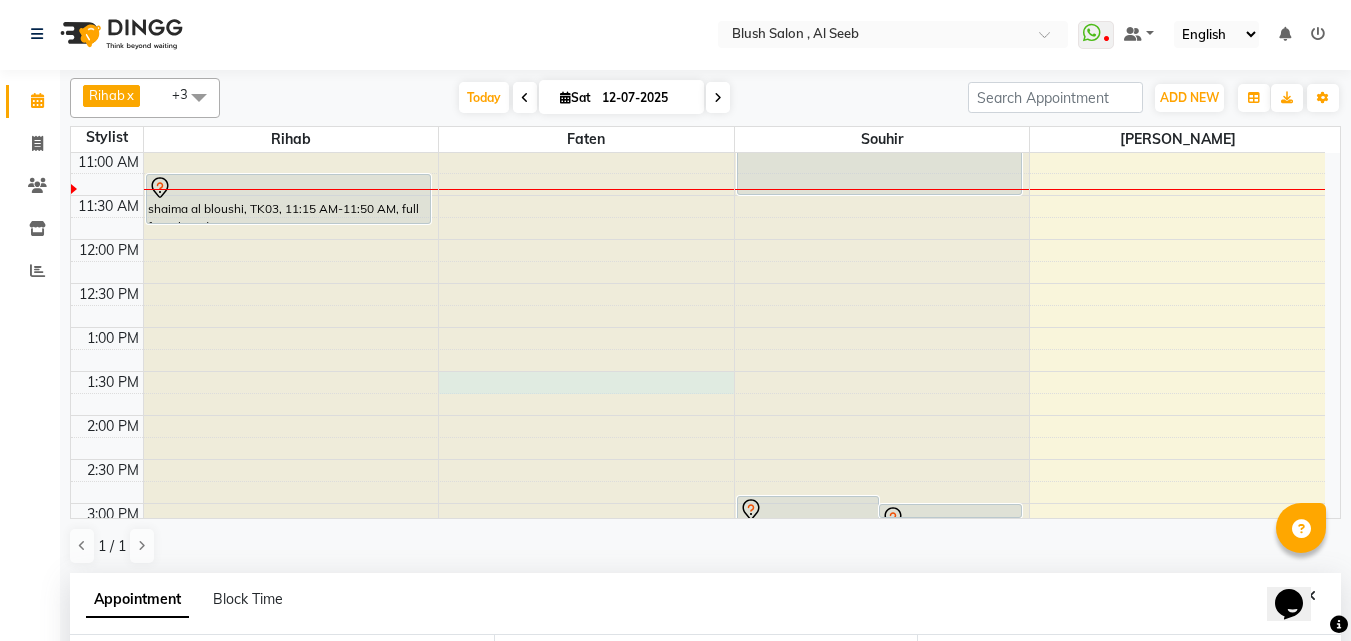select on "810" 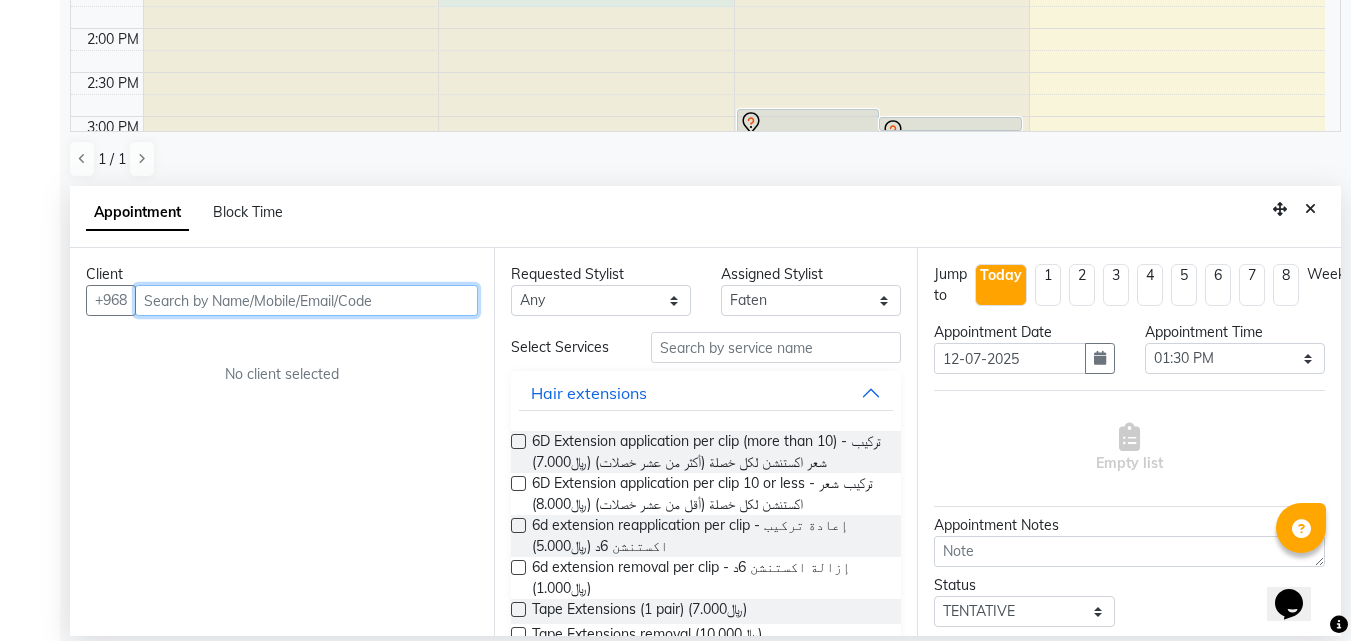 click at bounding box center (306, 300) 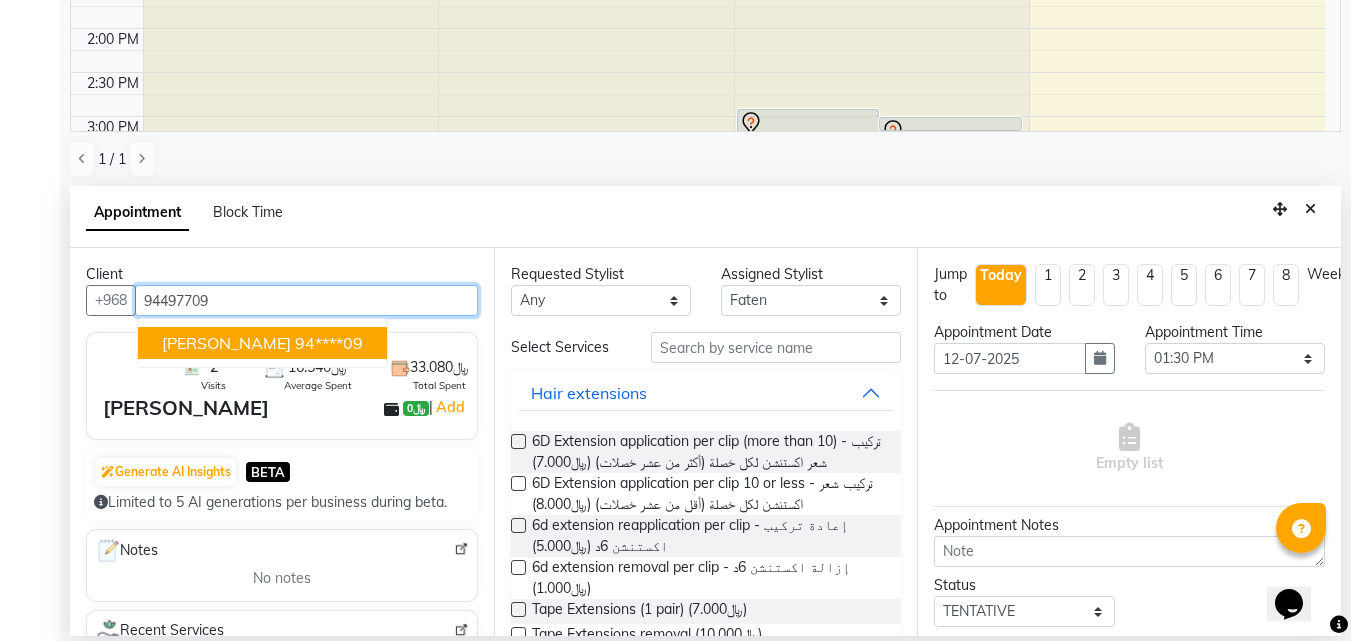 click on "[PERSON_NAME]  94****09" at bounding box center [262, 343] 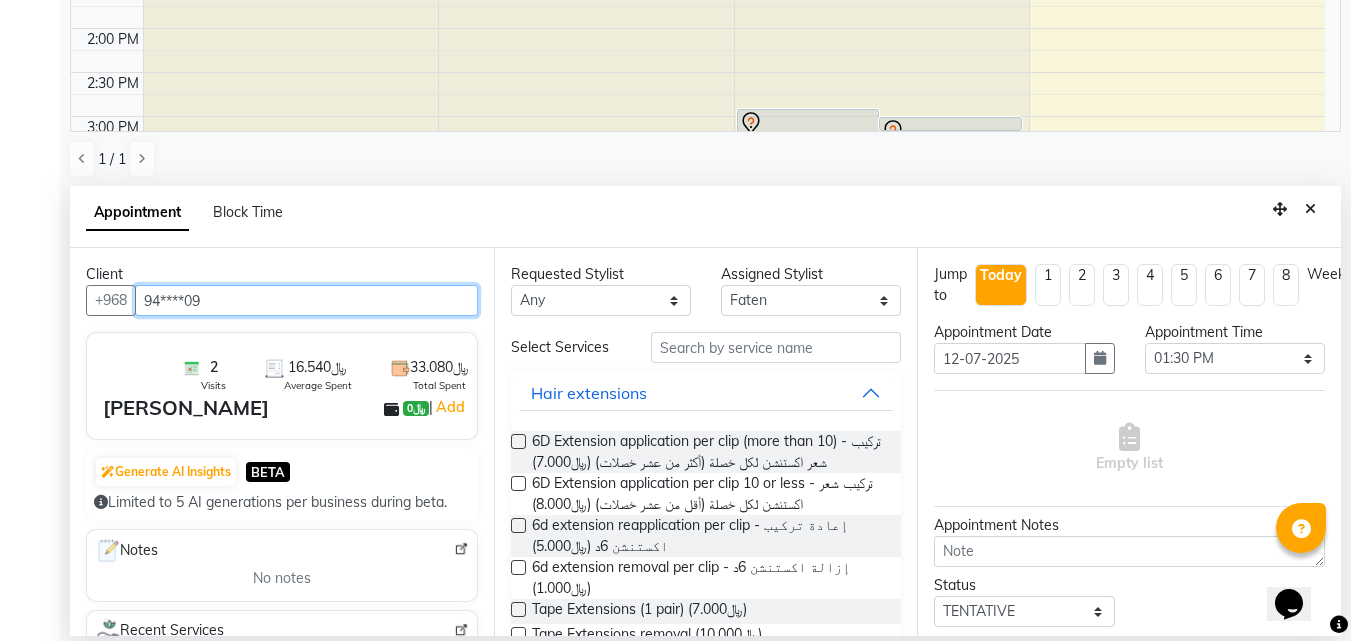 type on "94****09" 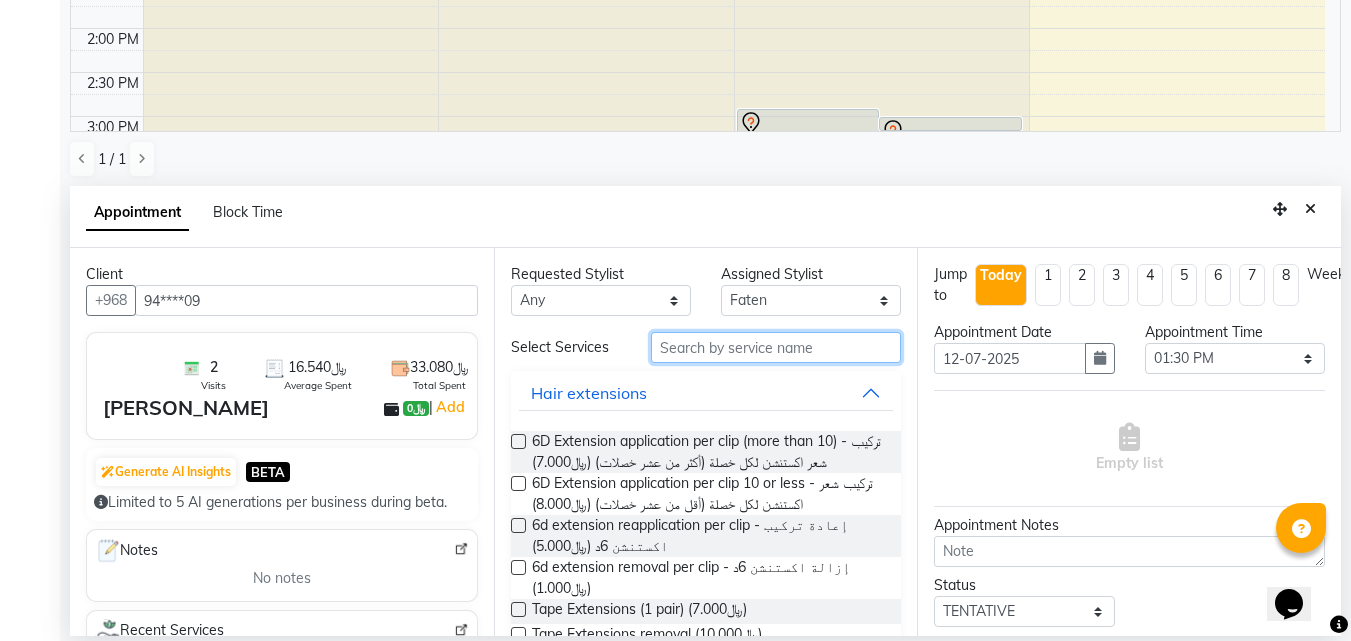 drag, startPoint x: 659, startPoint y: 348, endPoint x: 570, endPoint y: 371, distance: 91.92388 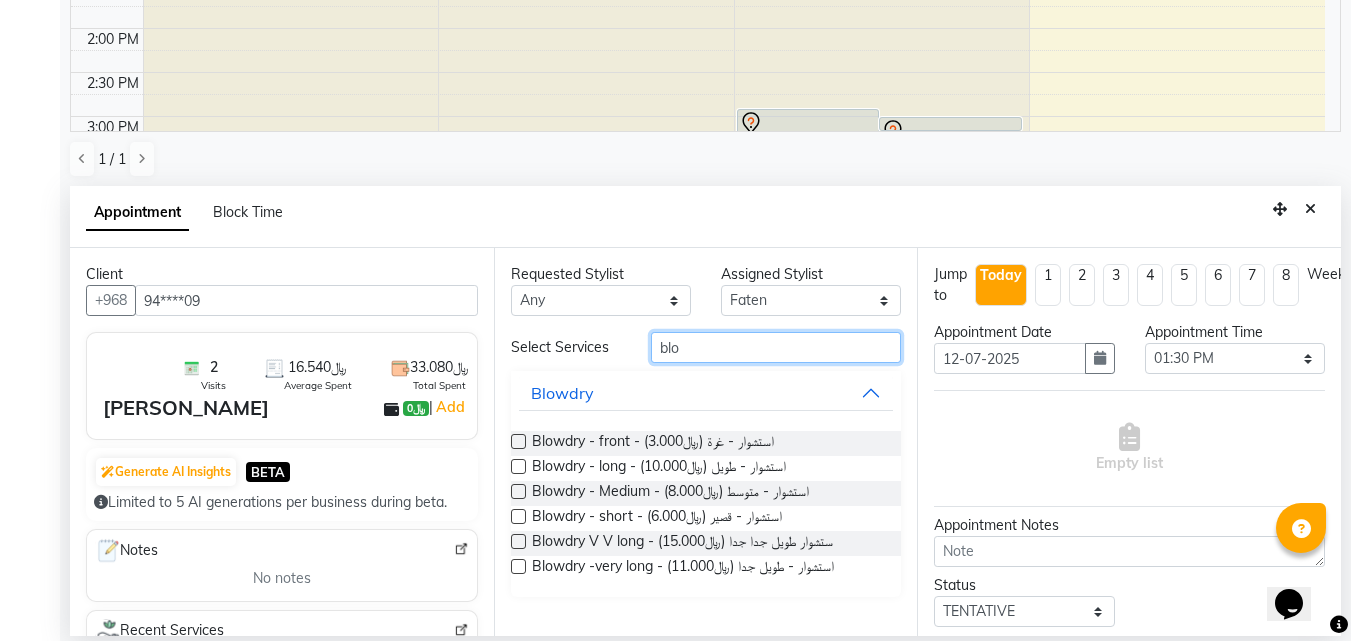 type on "blo" 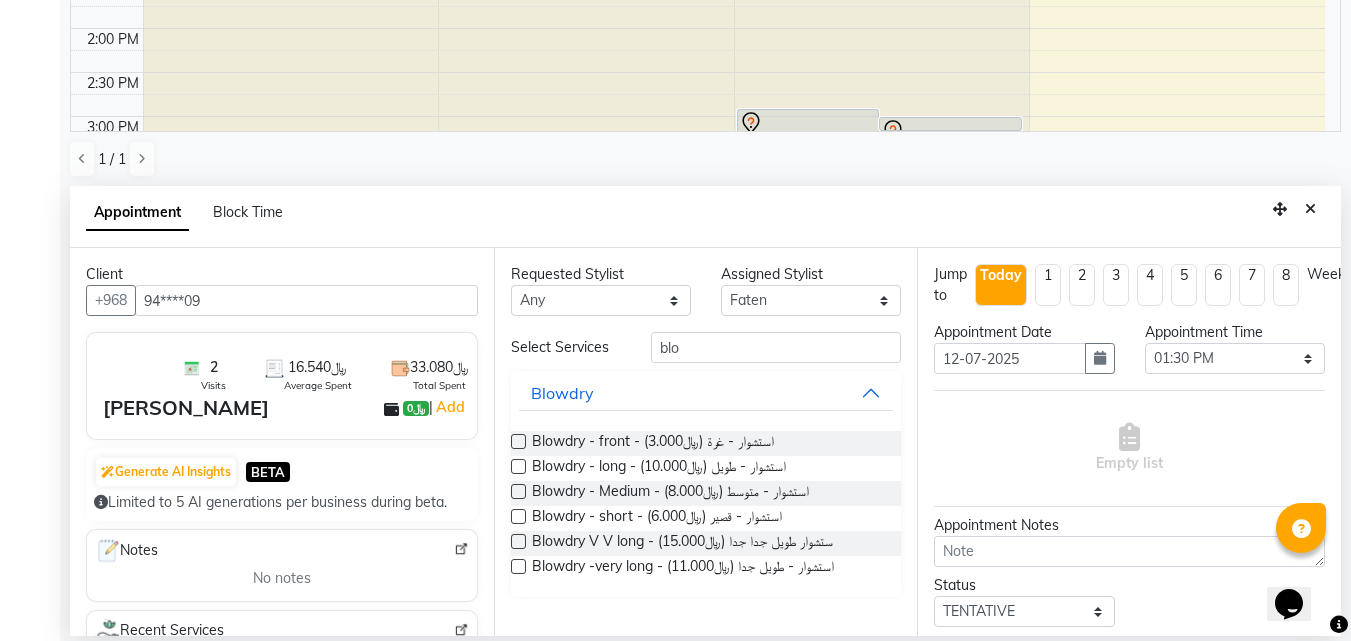 click at bounding box center [518, 466] 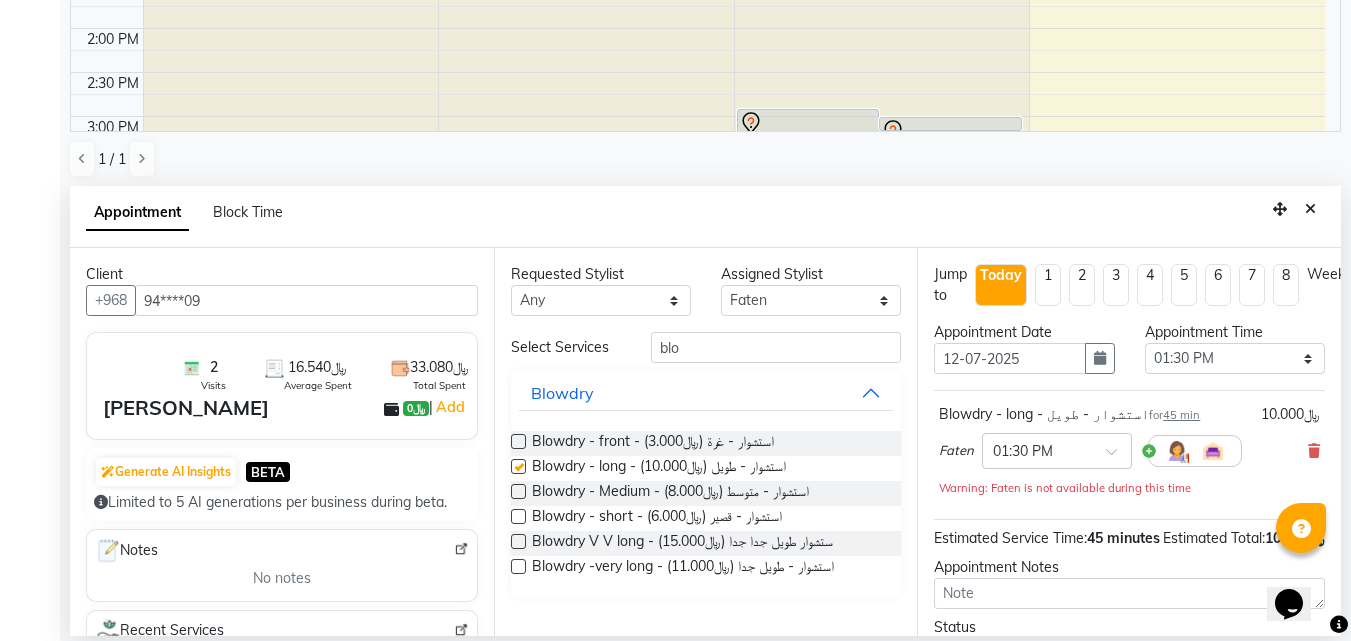 checkbox on "false" 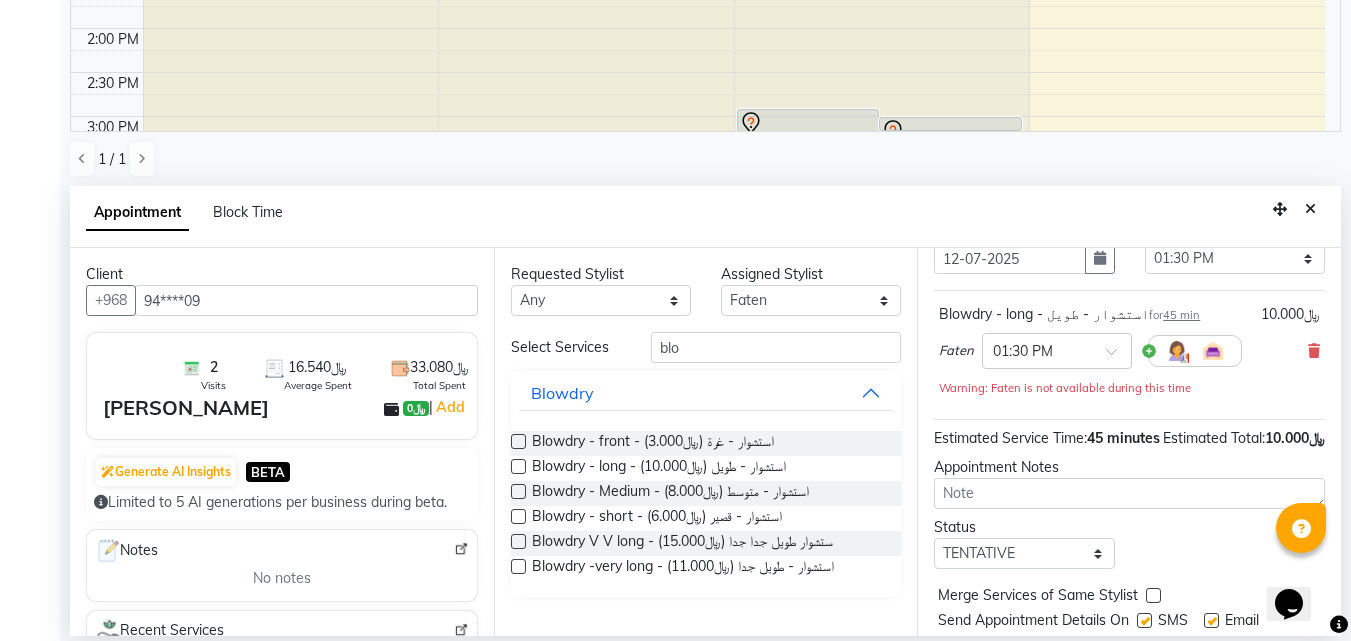 scroll, scrollTop: 195, scrollLeft: 0, axis: vertical 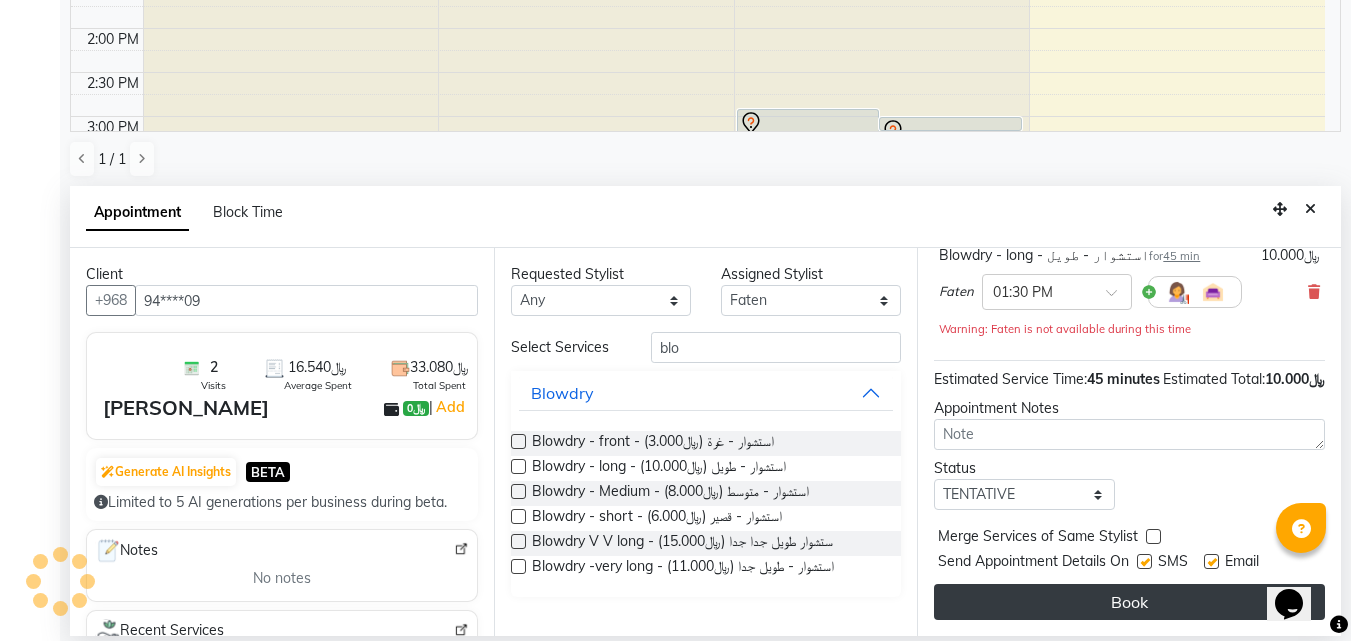 click on "Book" at bounding box center (1129, 602) 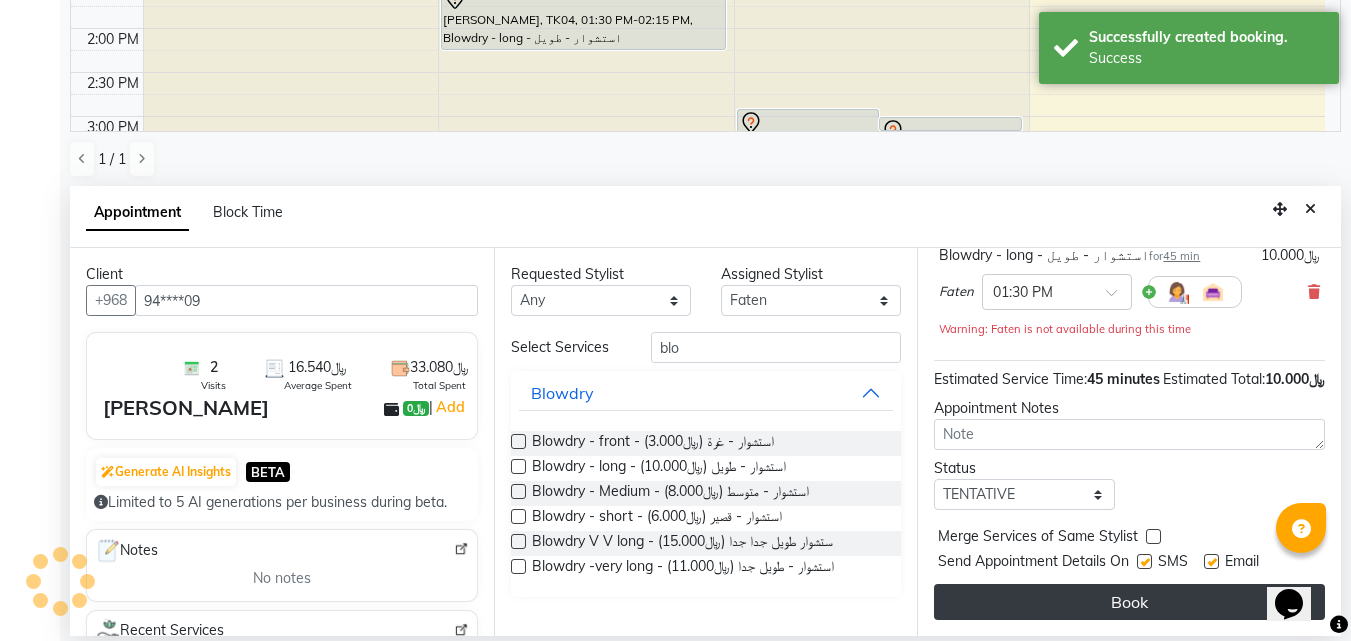 scroll, scrollTop: 0, scrollLeft: 0, axis: both 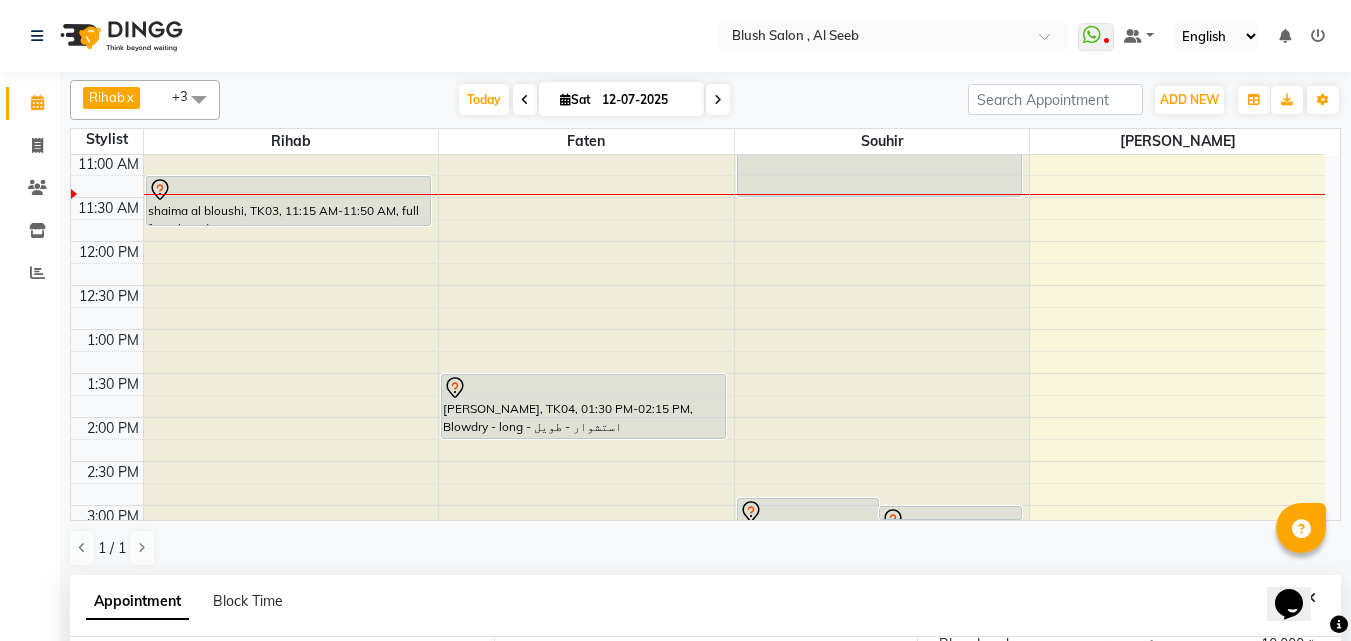 click at bounding box center (882, -814) 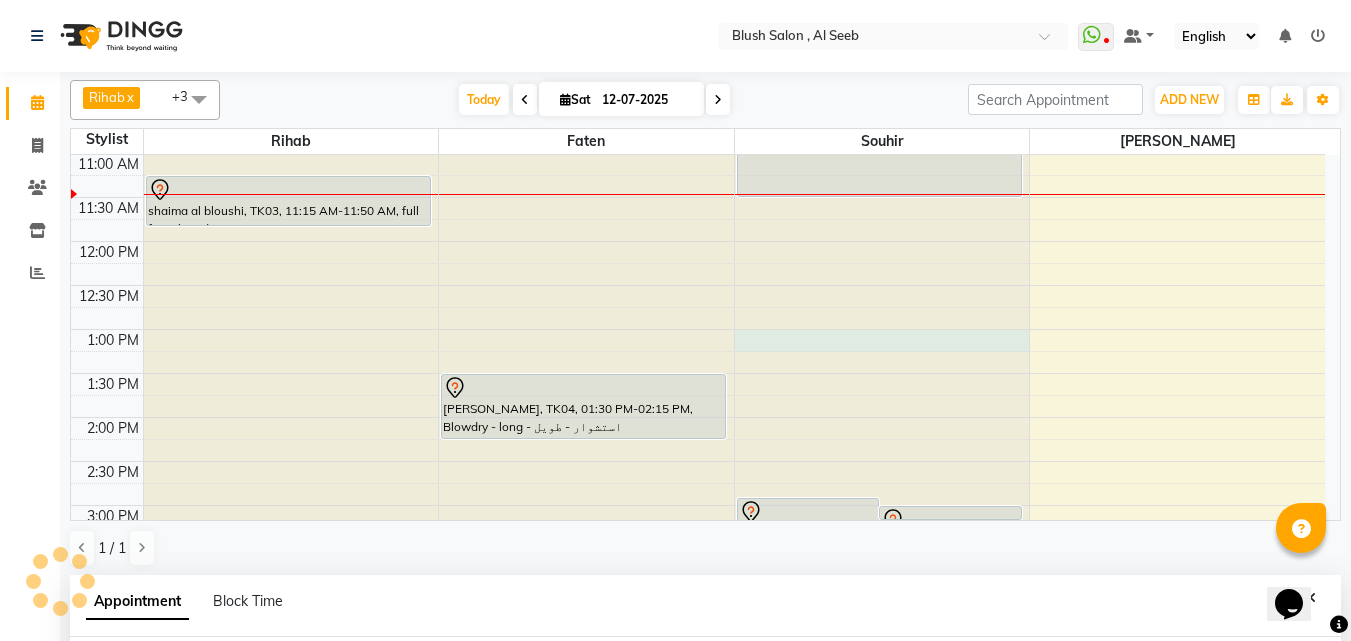 select on "40671" 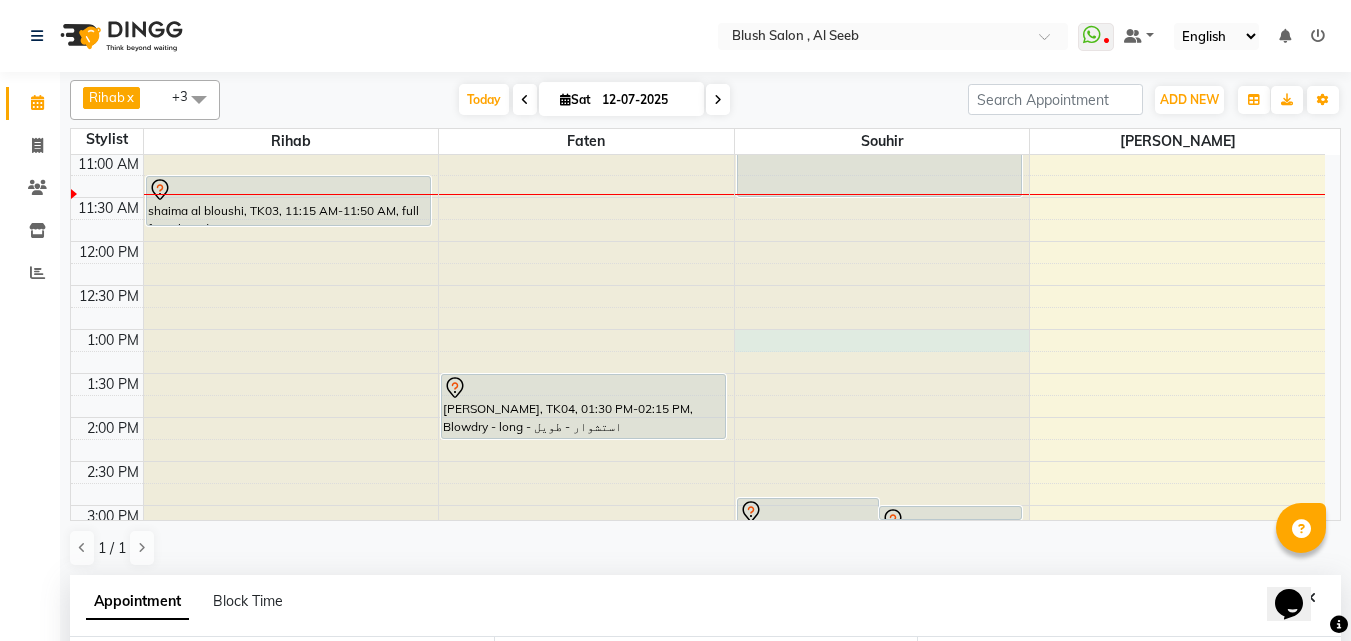 select on "780" 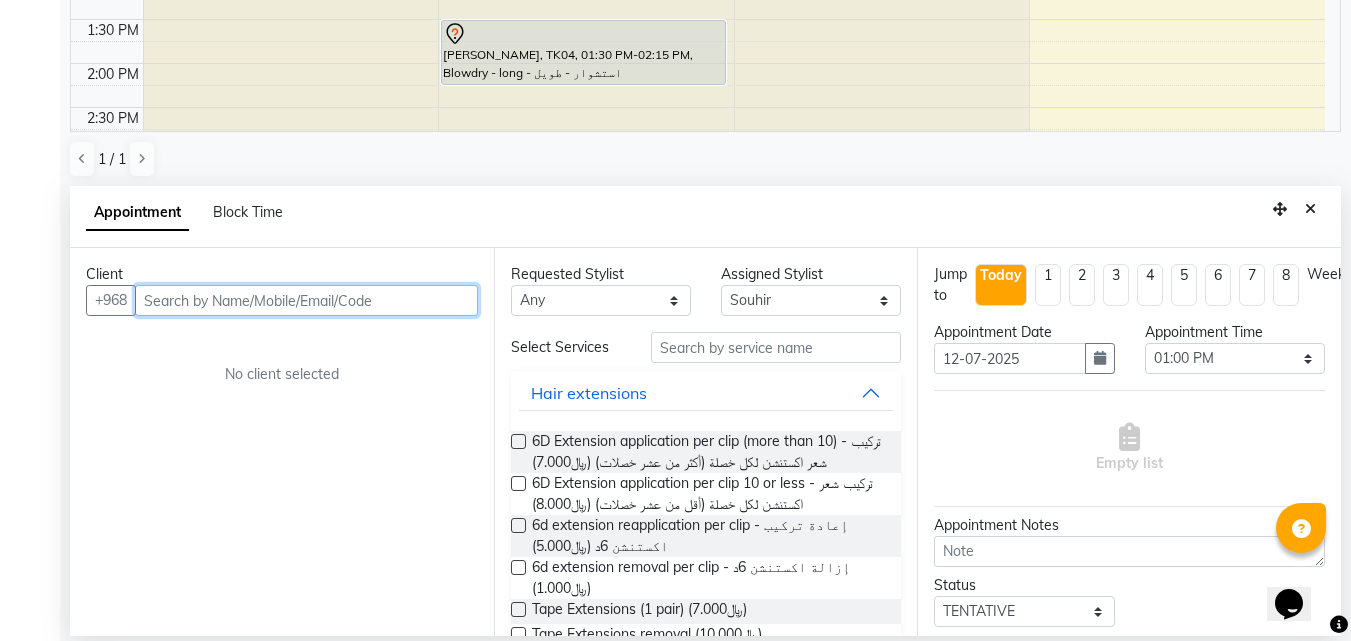 scroll, scrollTop: 969, scrollLeft: 0, axis: vertical 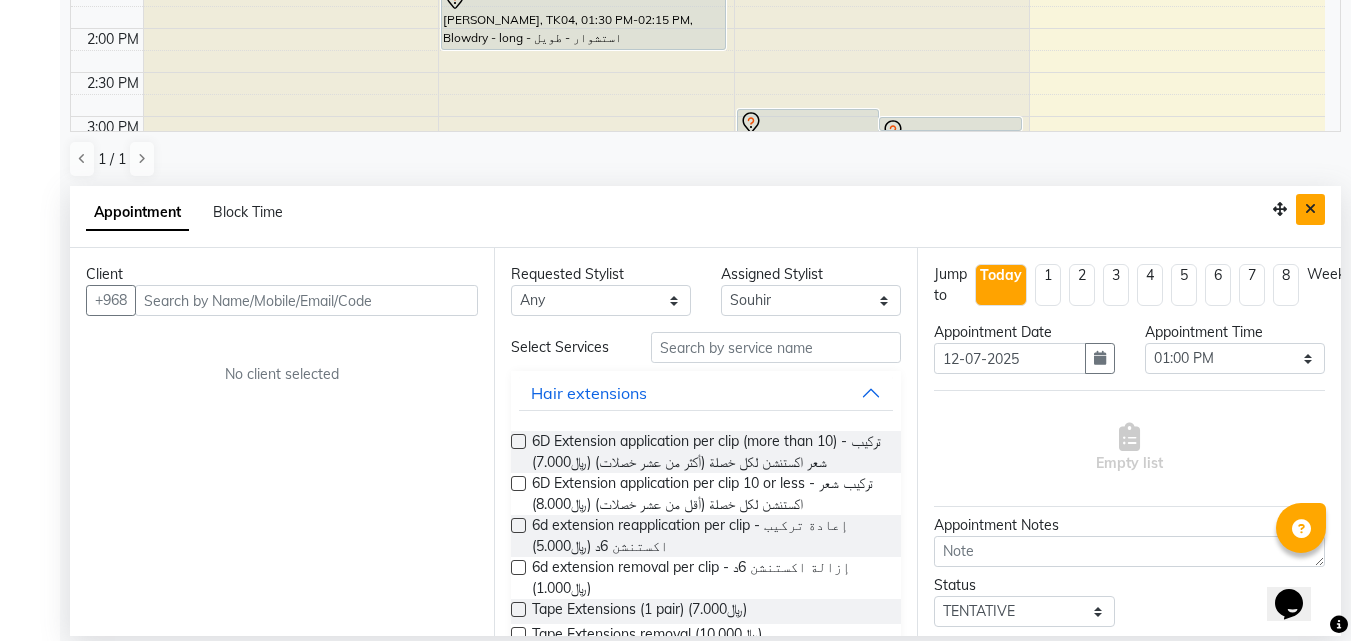 click at bounding box center [1310, 209] 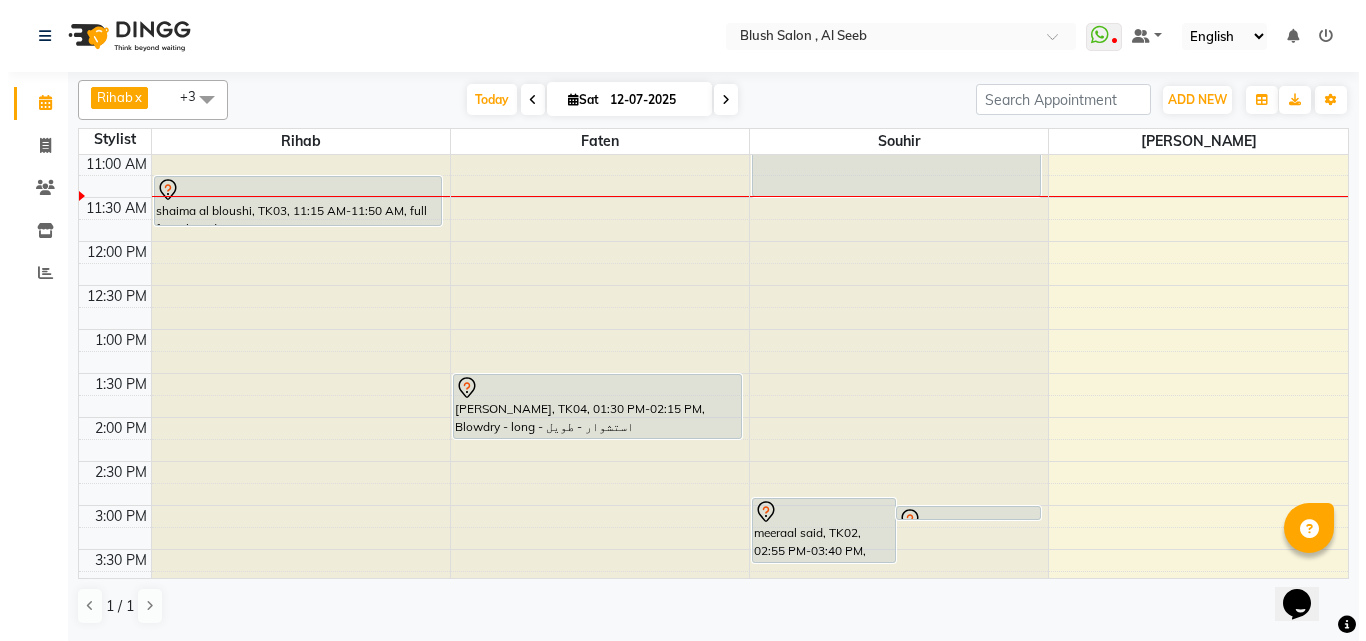 scroll, scrollTop: 0, scrollLeft: 0, axis: both 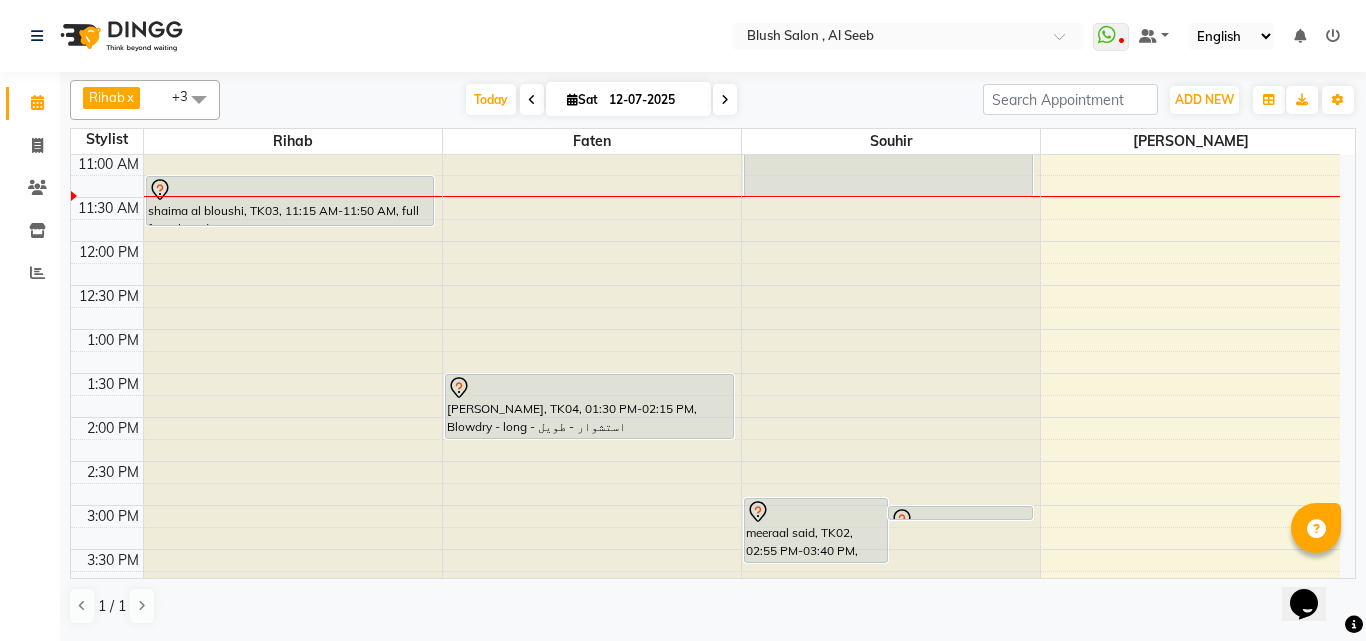 click at bounding box center [960, 519] 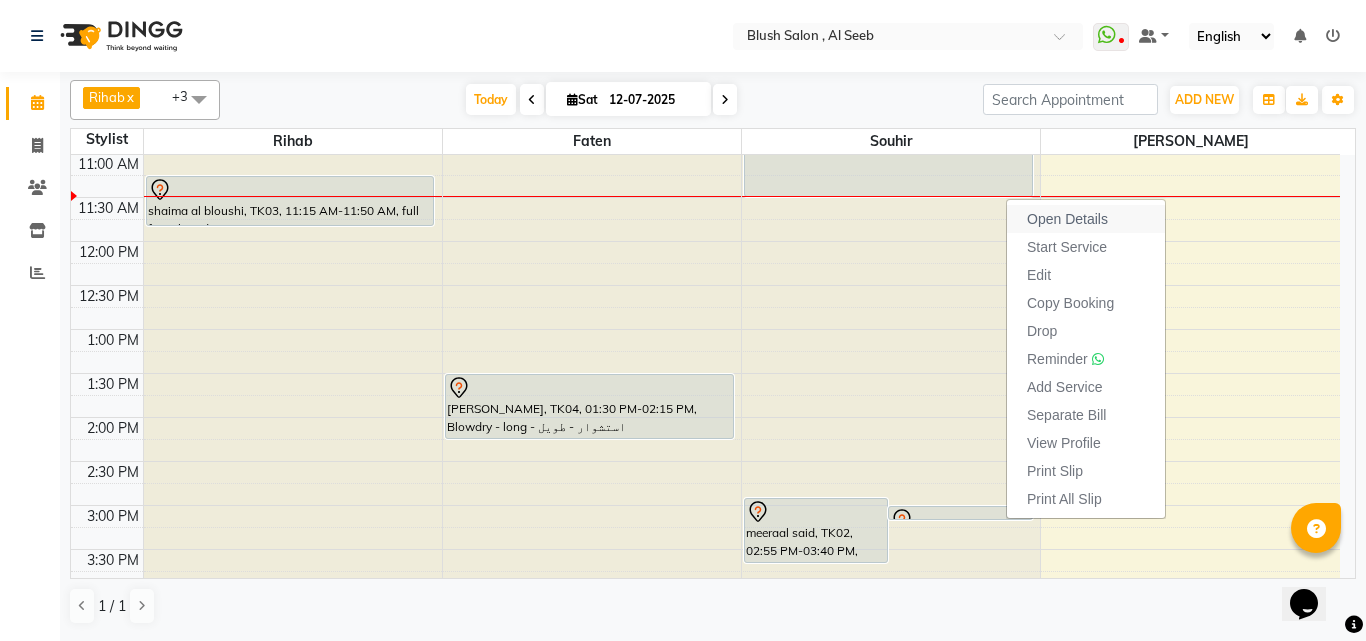 click on "Open Details" at bounding box center [1067, 219] 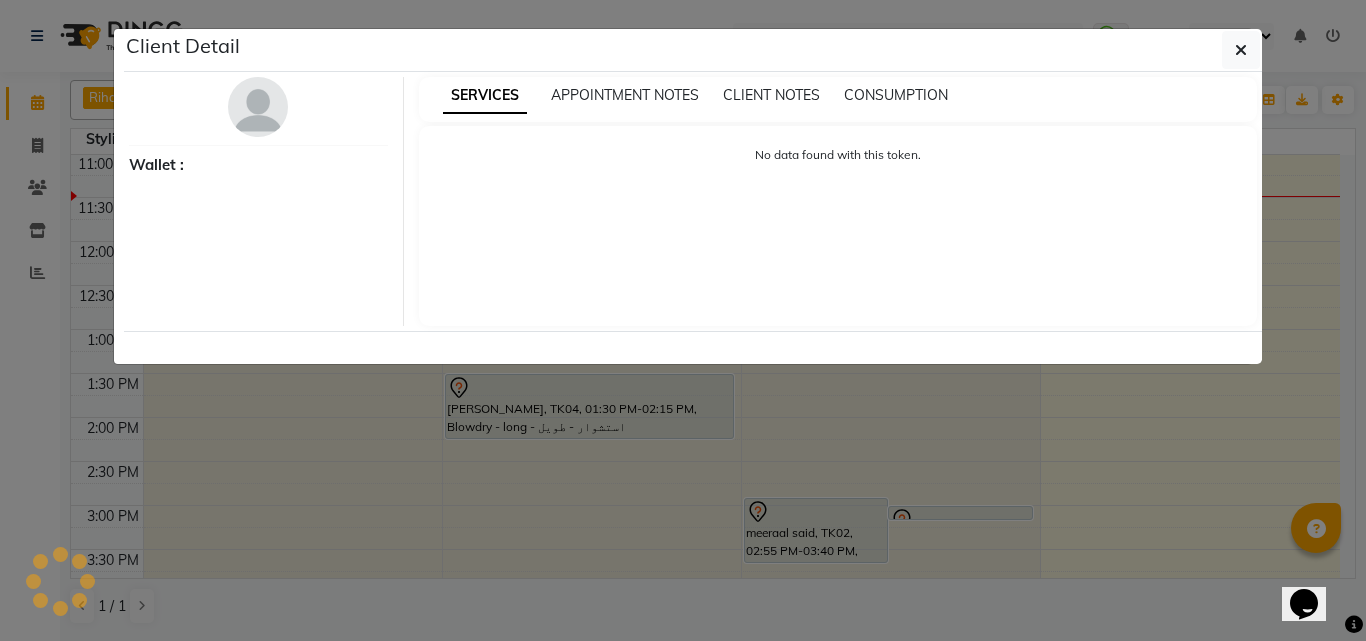 select on "7" 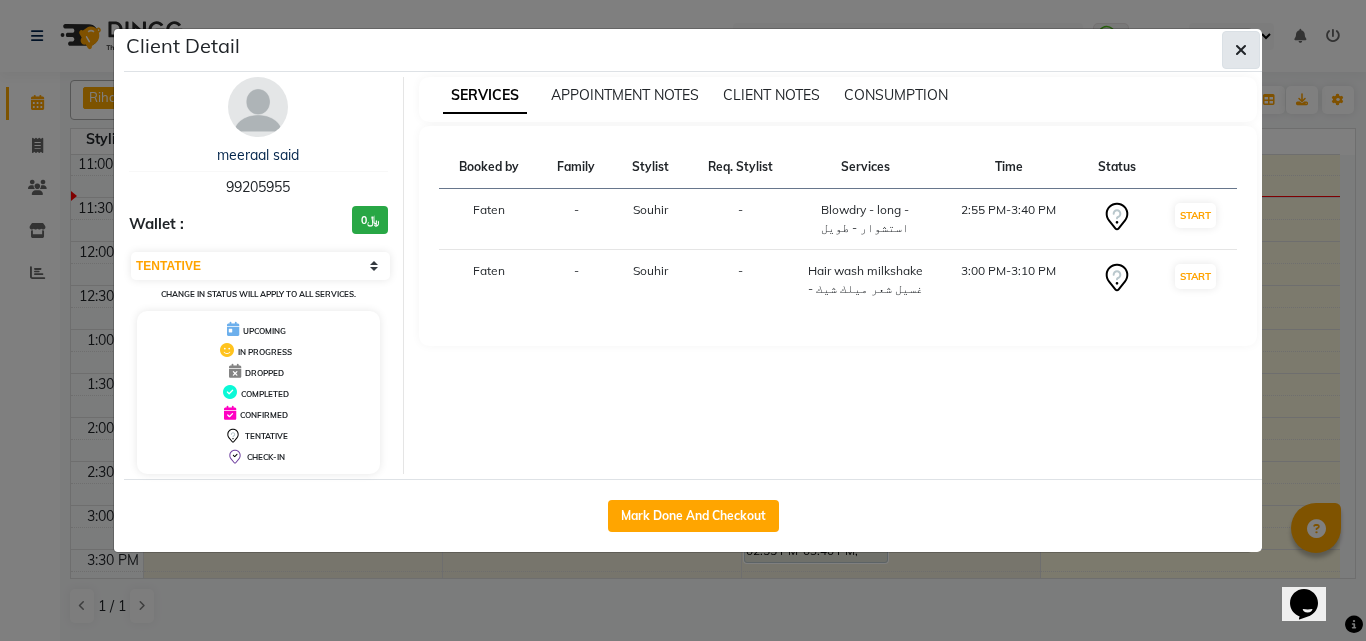 click 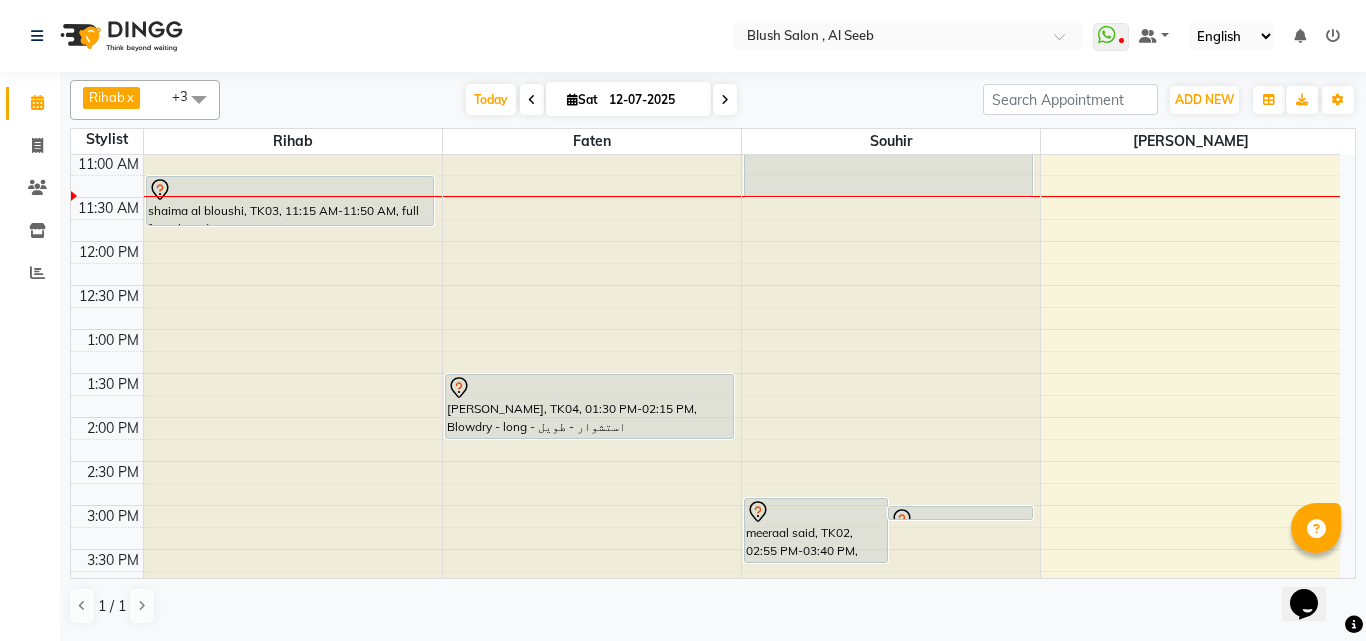 click on "[PERSON_NAME], TK04, 01:30 PM-02:15 PM, Blowdry - long - استشوار - طويل" at bounding box center (589, 406) 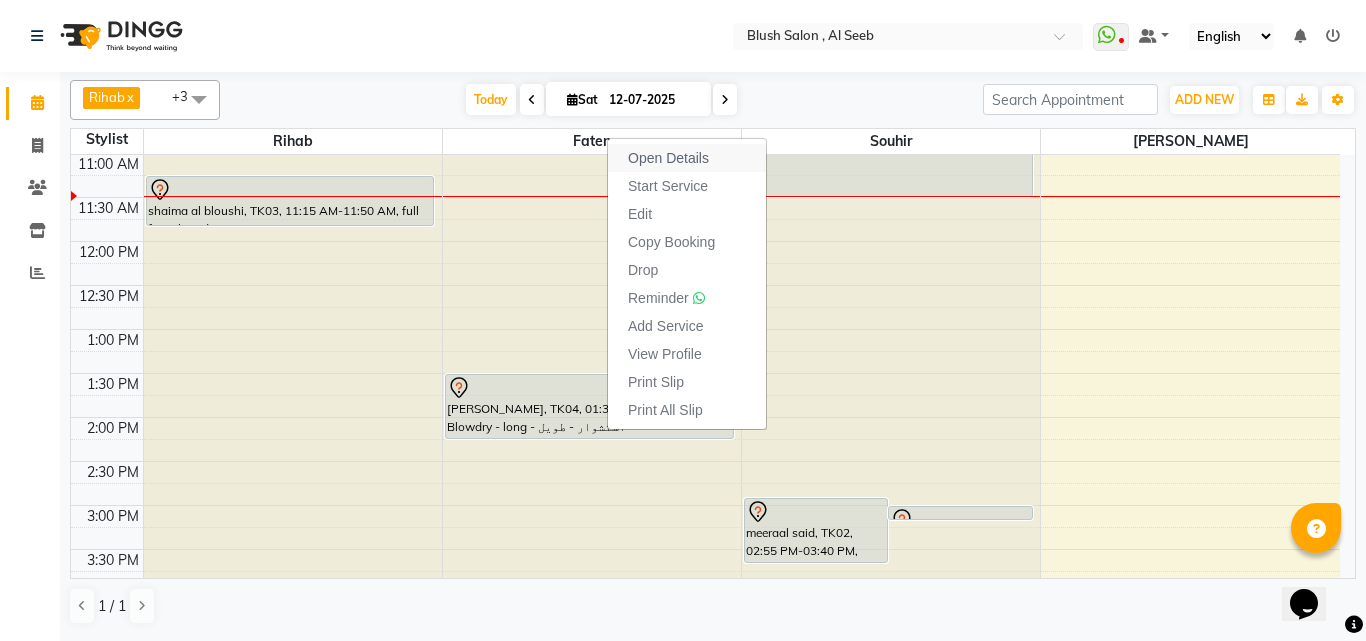 click on "Open Details" at bounding box center [668, 158] 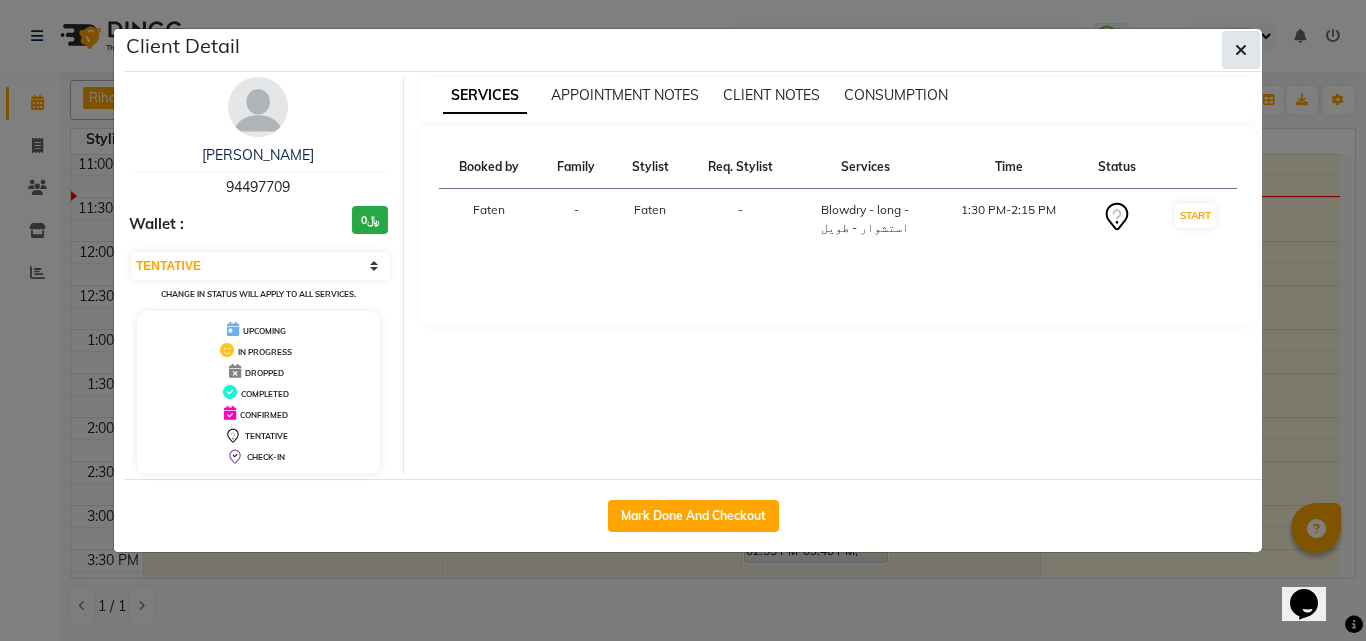 click 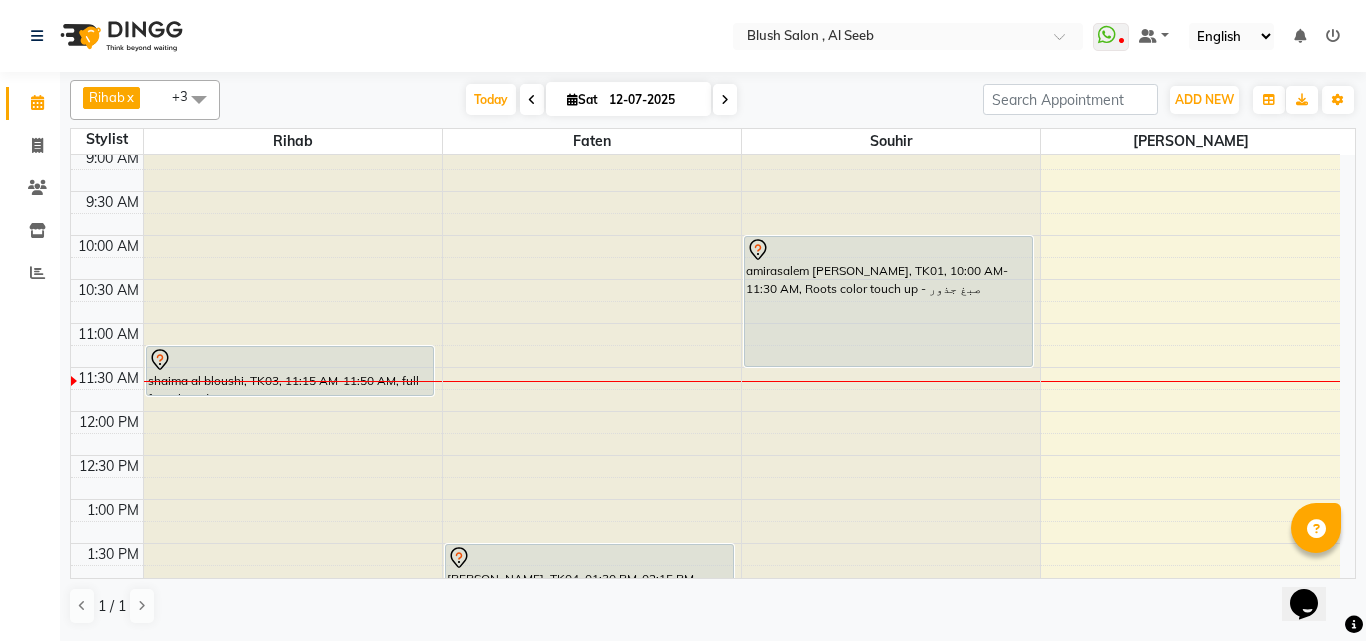scroll, scrollTop: 769, scrollLeft: 0, axis: vertical 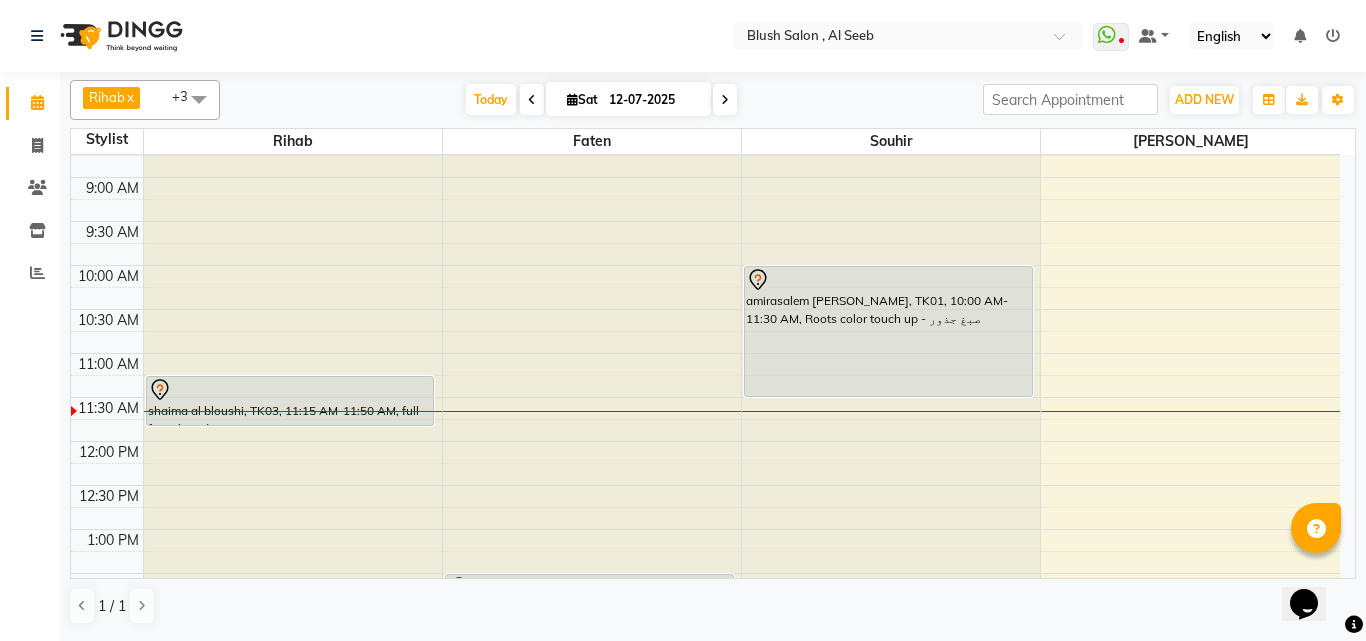 click on "amirasalem [PERSON_NAME], TK01, 10:00 AM-11:30 AM, Roots color touch up - صبغ جذور" at bounding box center (888, 331) 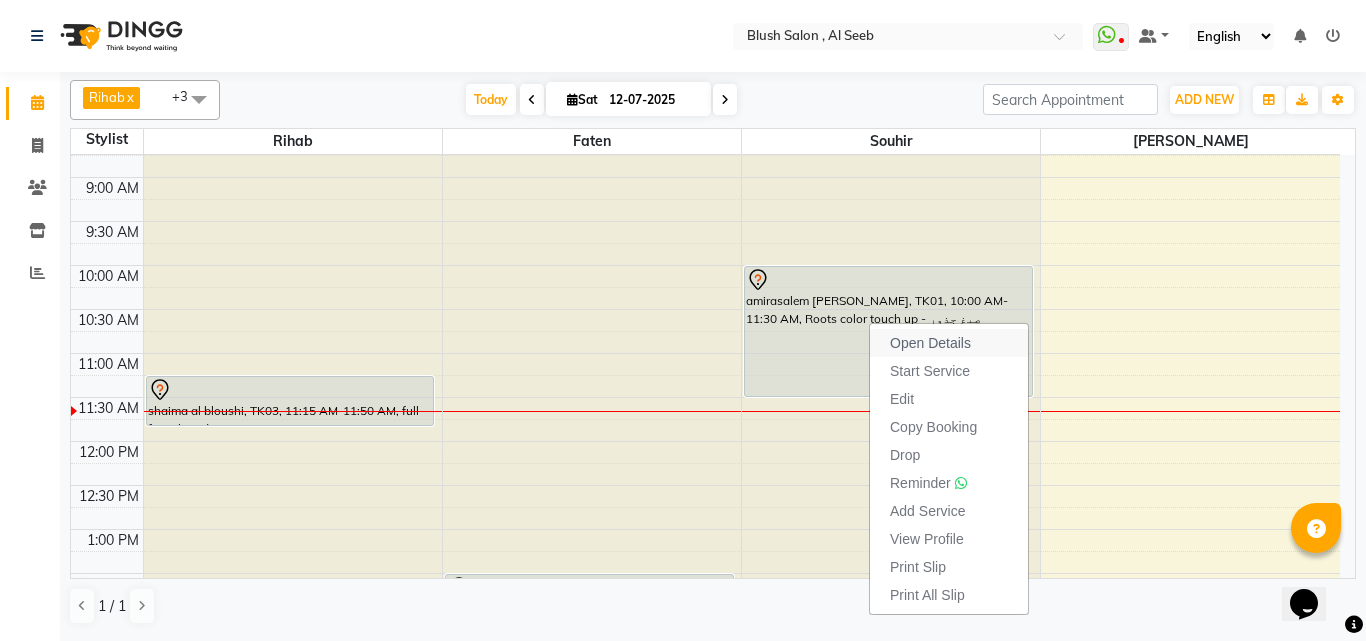 click on "Open Details" at bounding box center (930, 343) 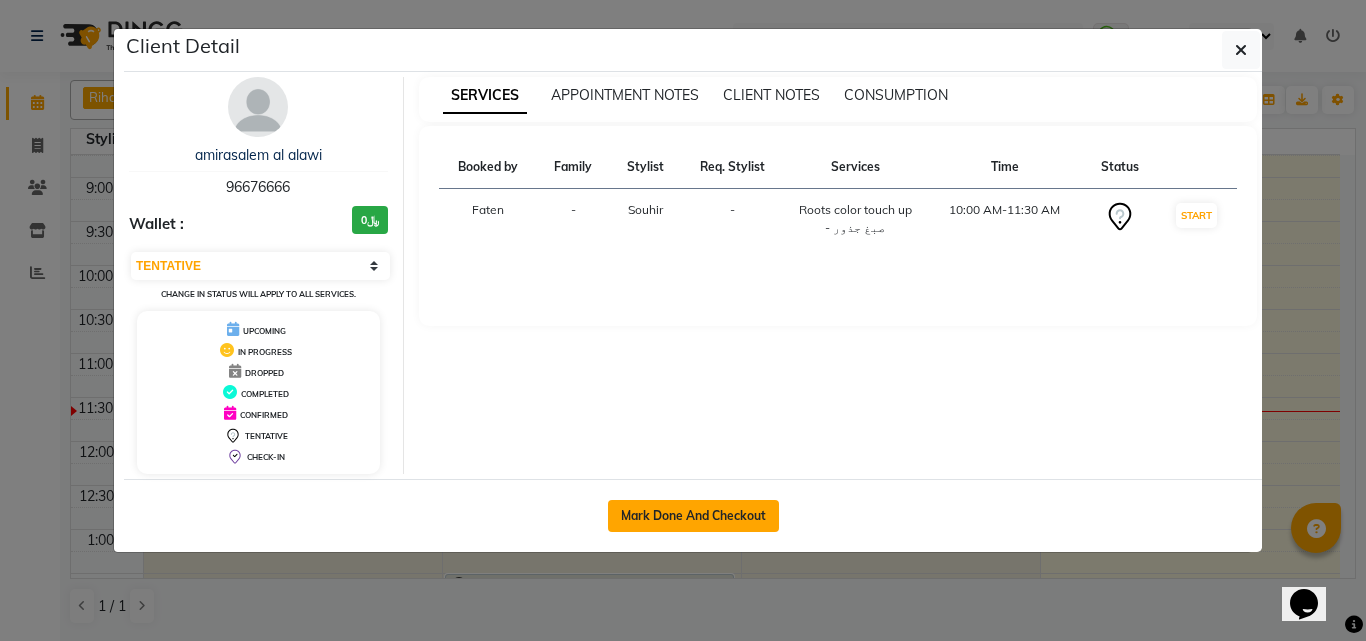 click on "Mark Done And Checkout" 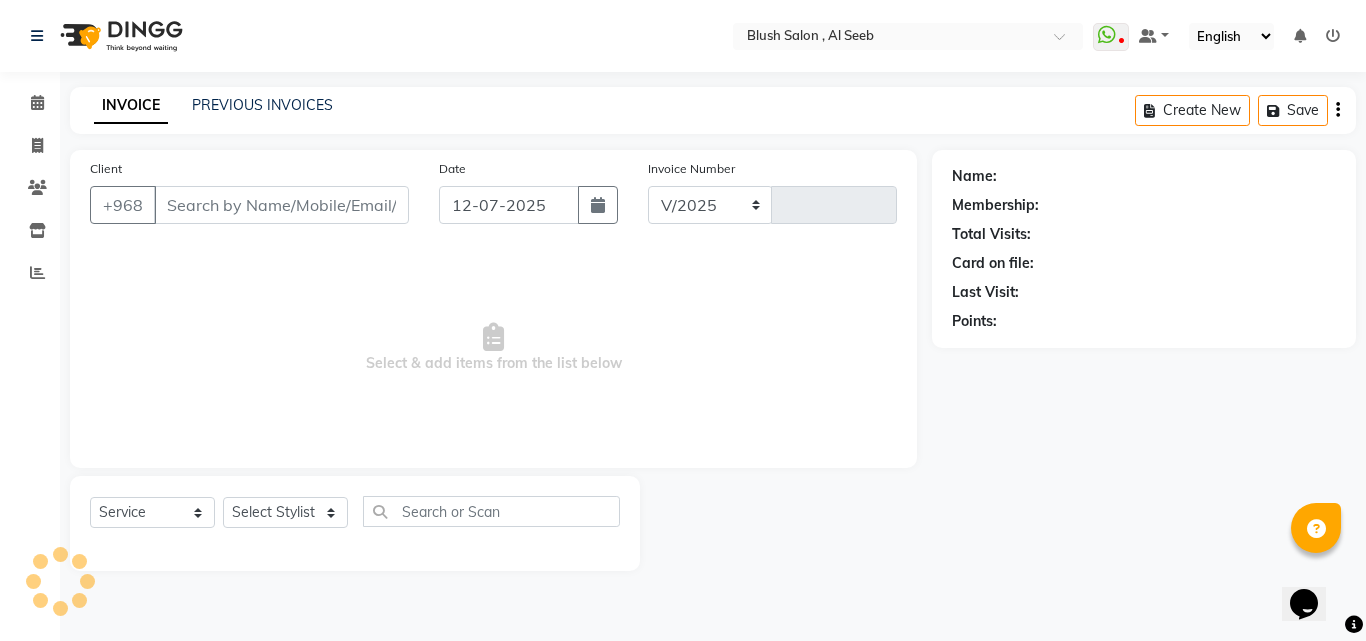 select on "5589" 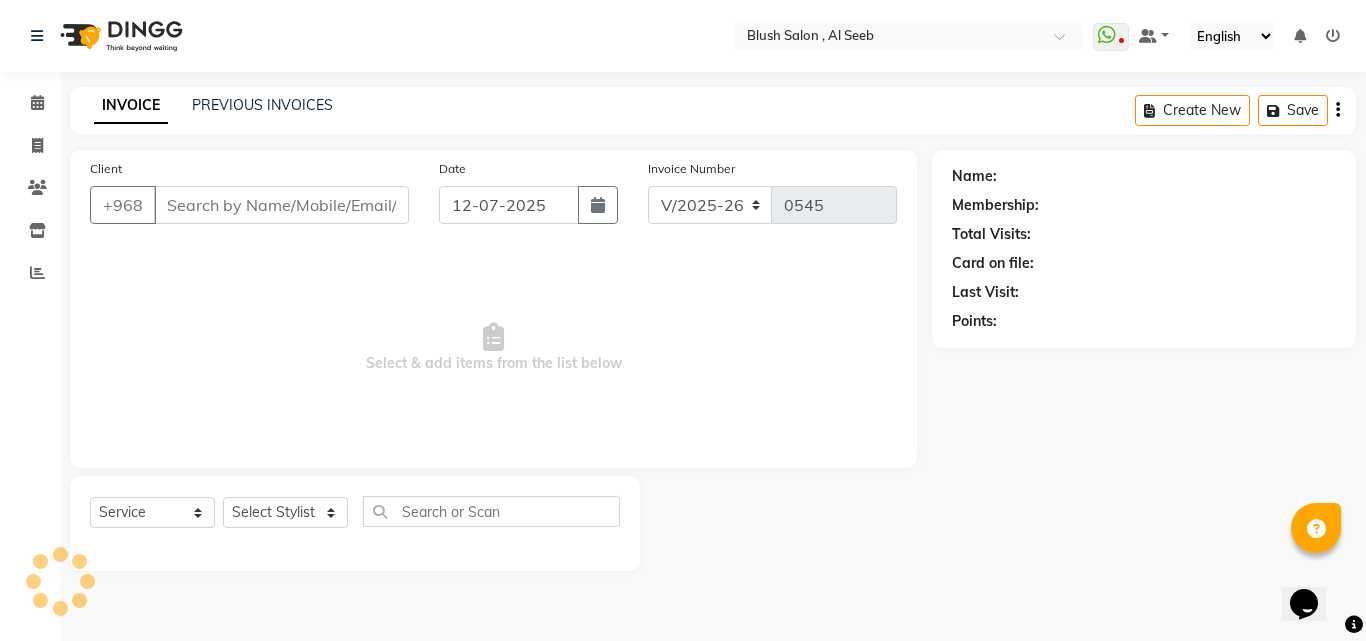 type on "96****66" 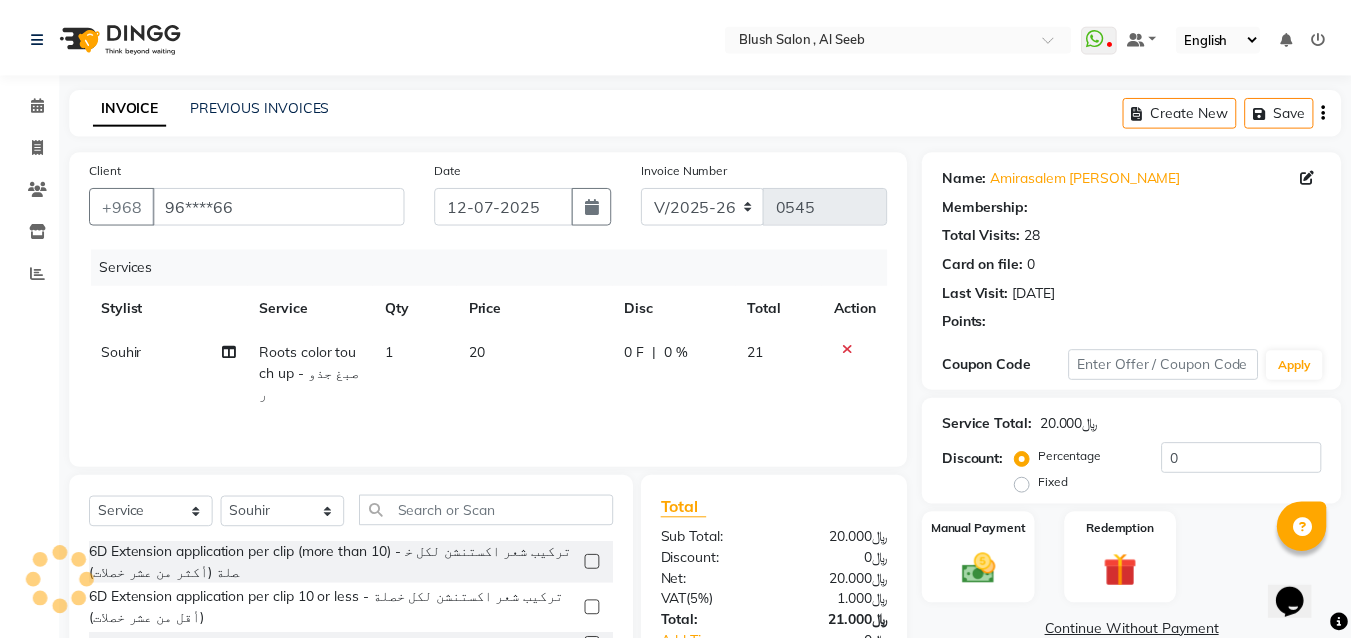 scroll, scrollTop: 160, scrollLeft: 0, axis: vertical 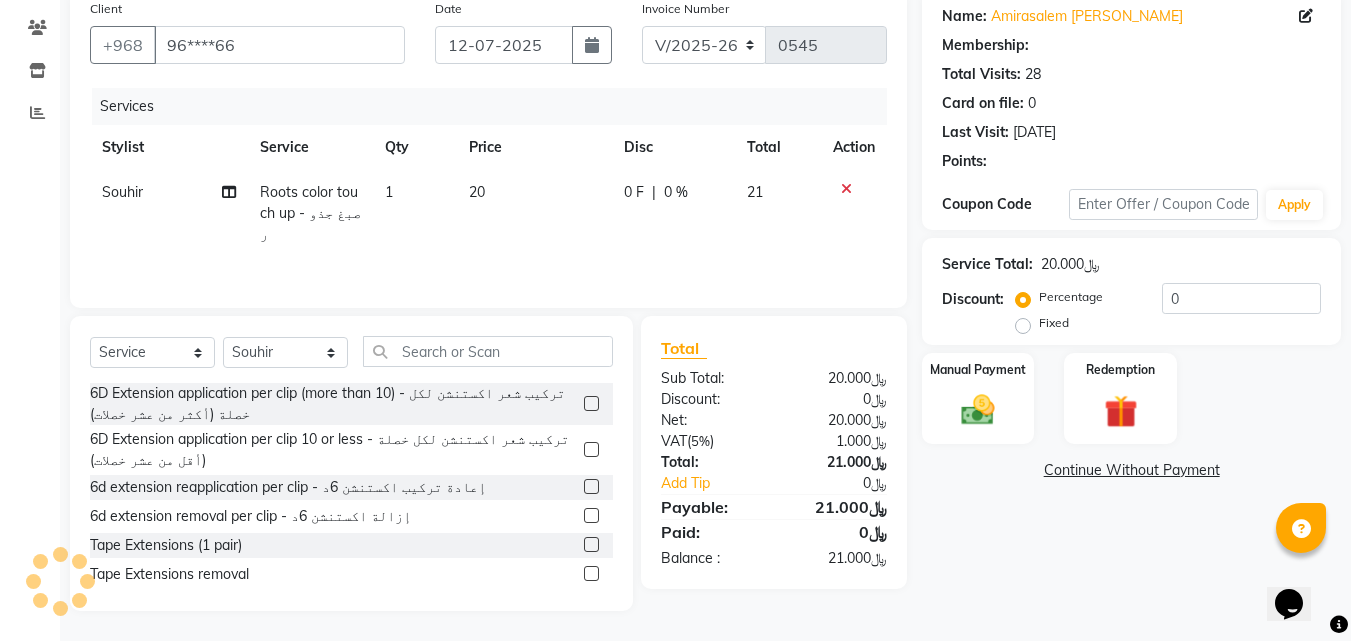 select on "1: Object" 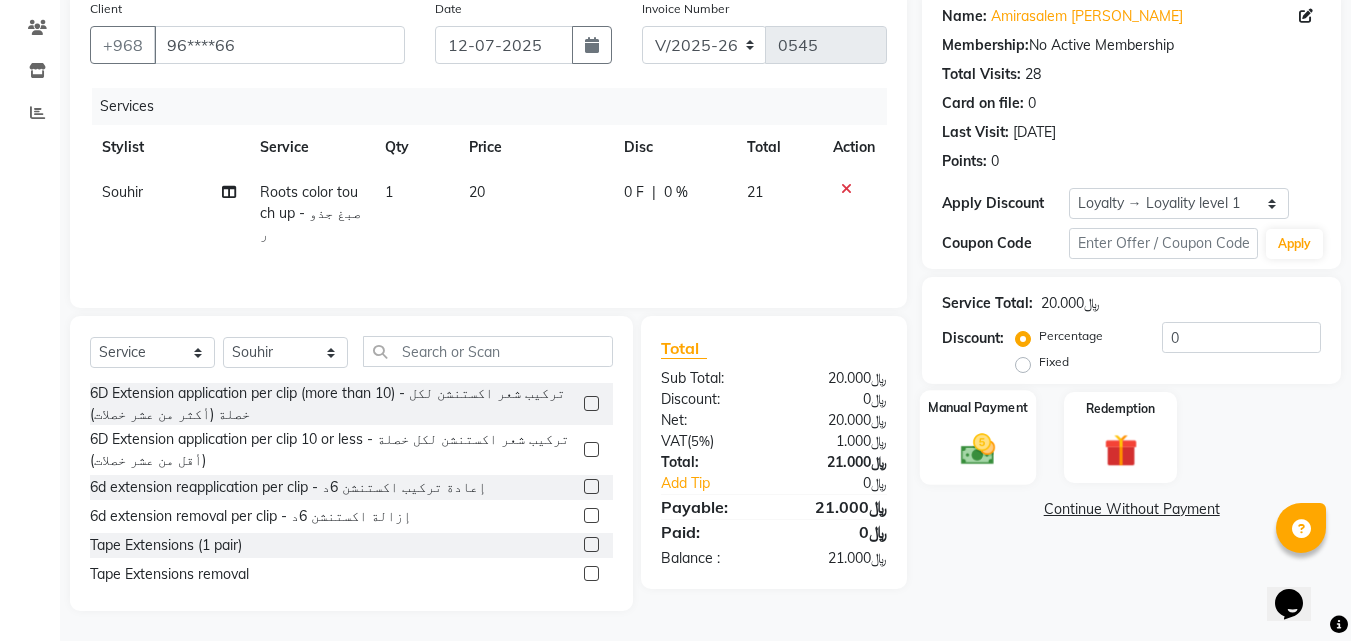 click 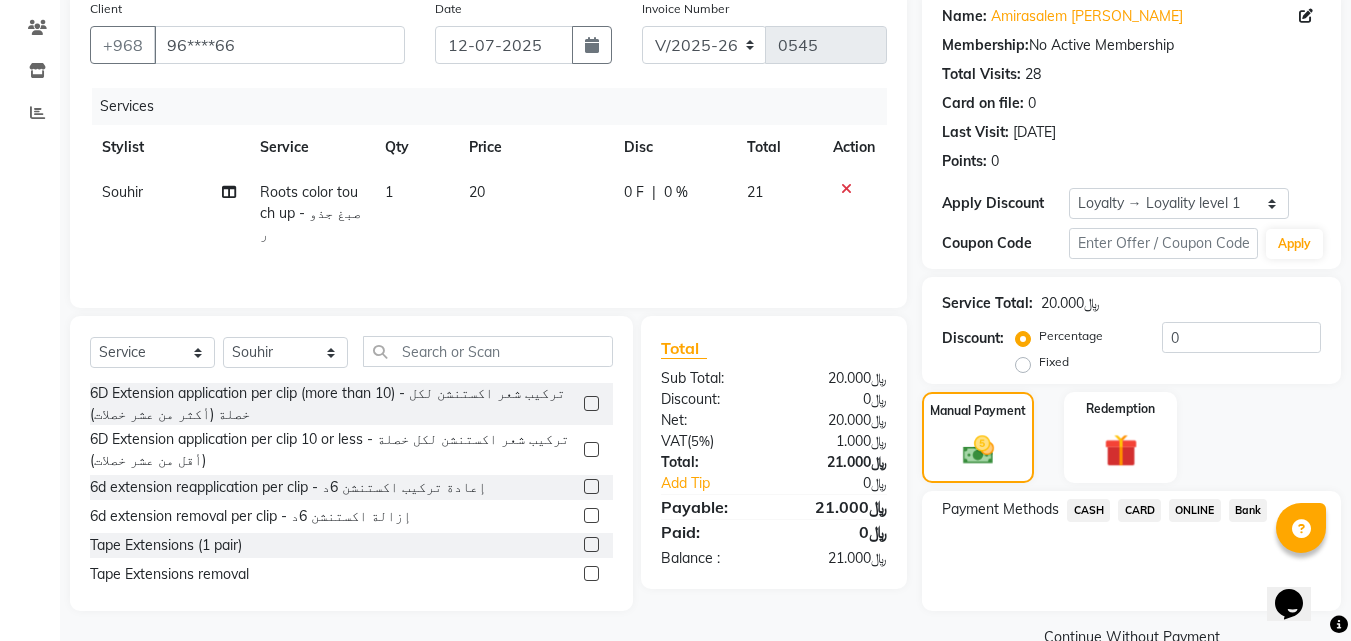 click on "CARD" 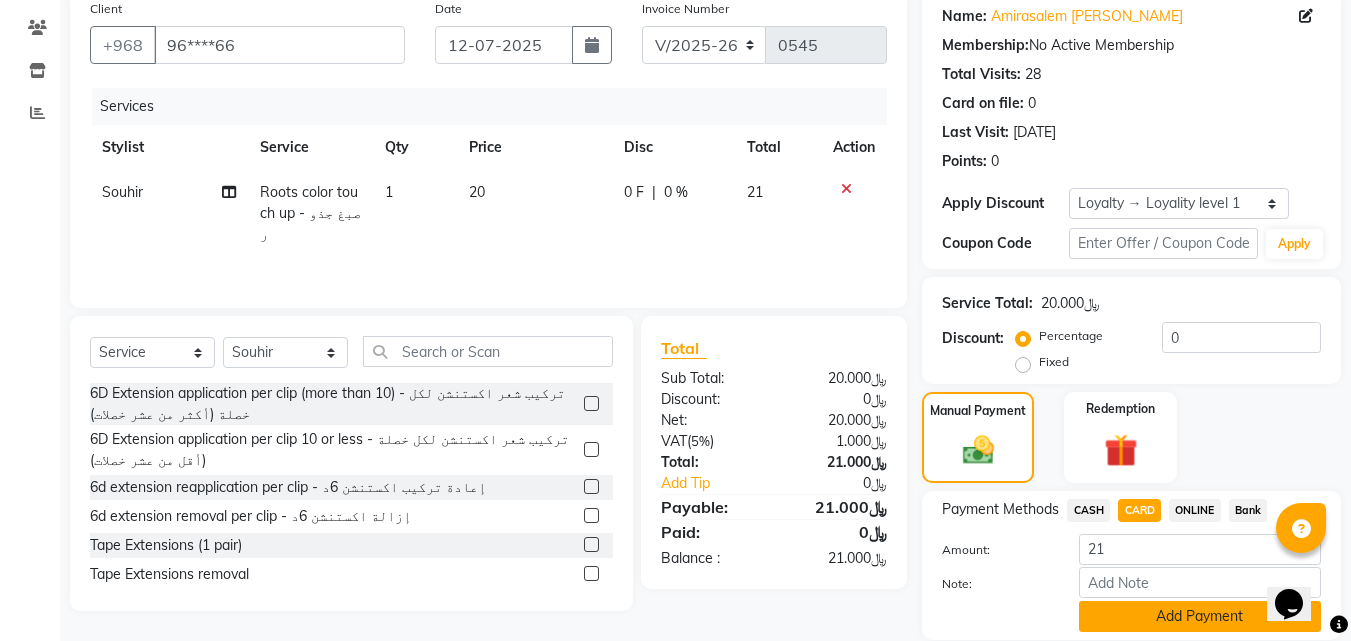 click on "Add Payment" 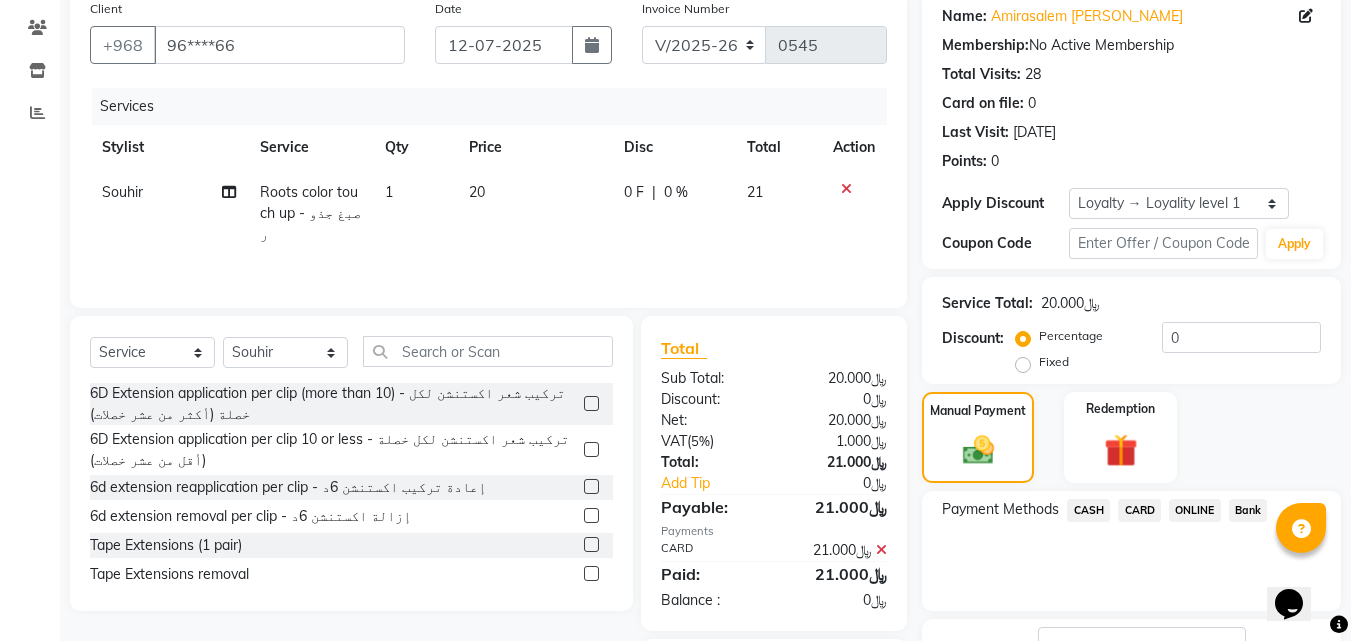 scroll, scrollTop: 314, scrollLeft: 0, axis: vertical 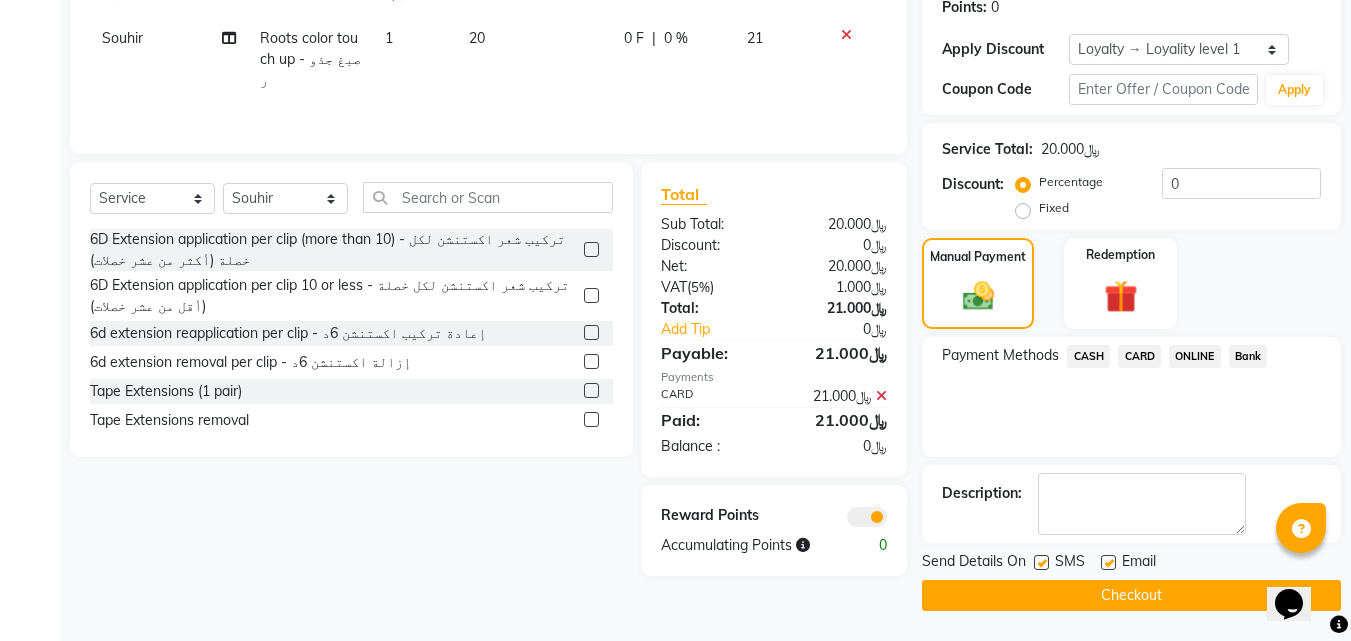 click on "Checkout" 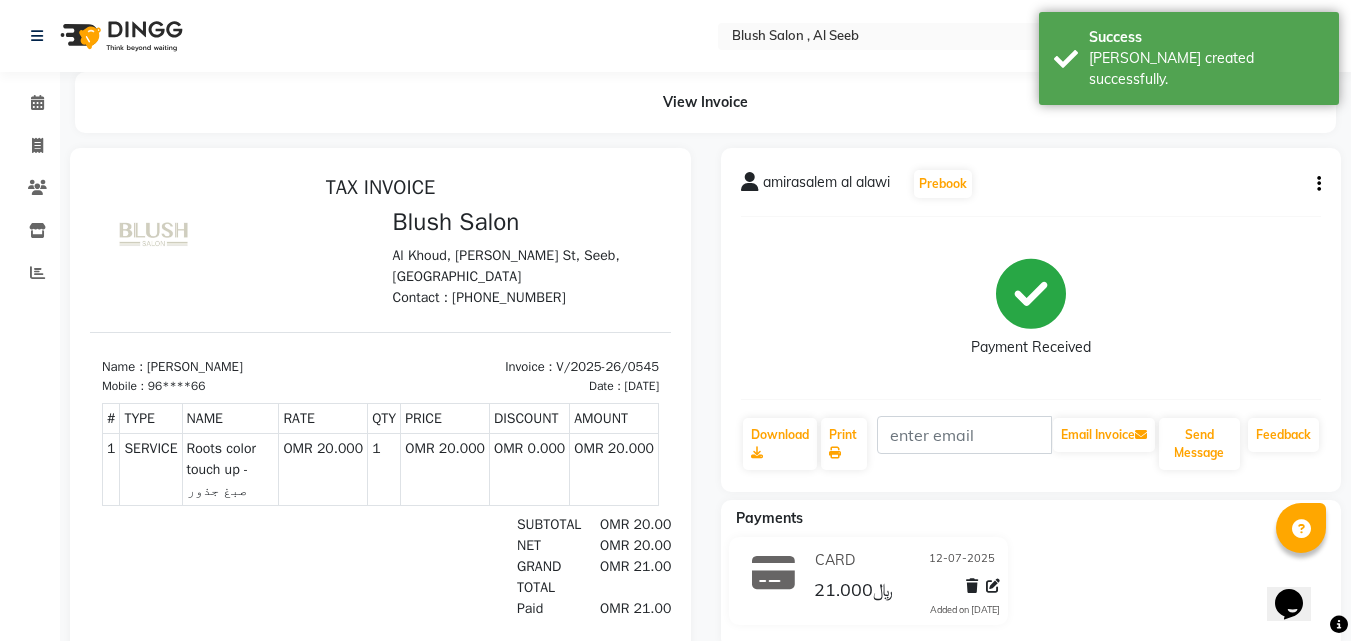 scroll, scrollTop: 109, scrollLeft: 0, axis: vertical 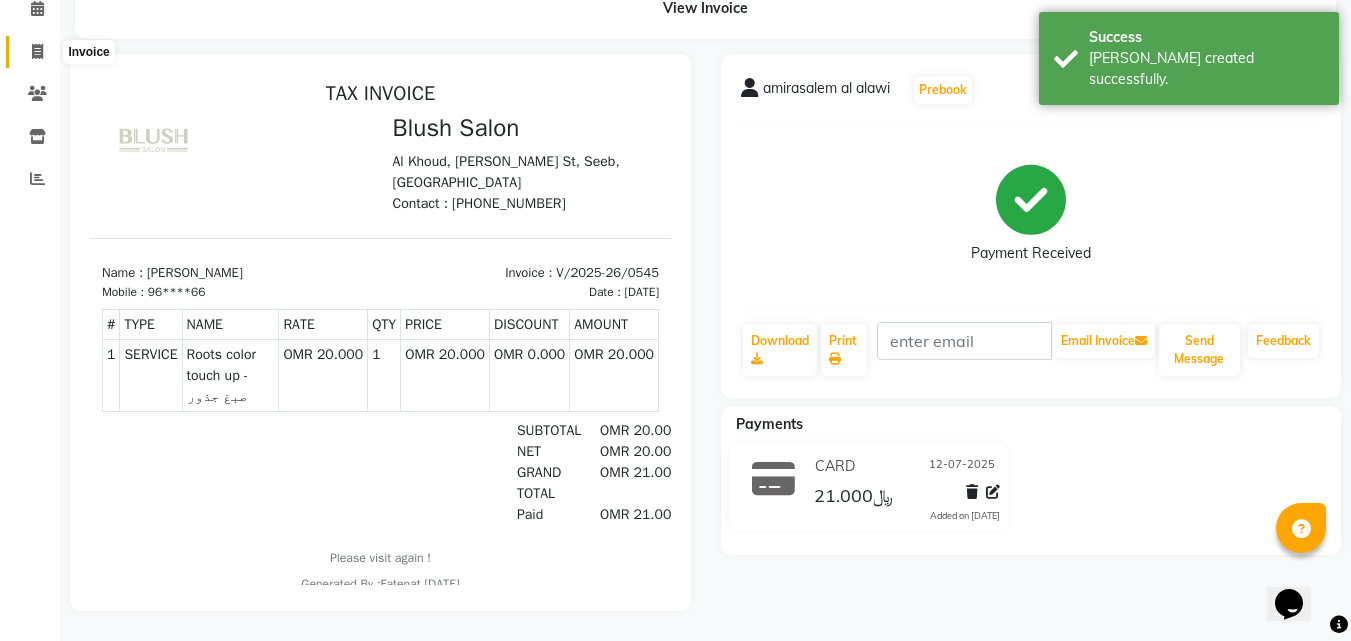 click 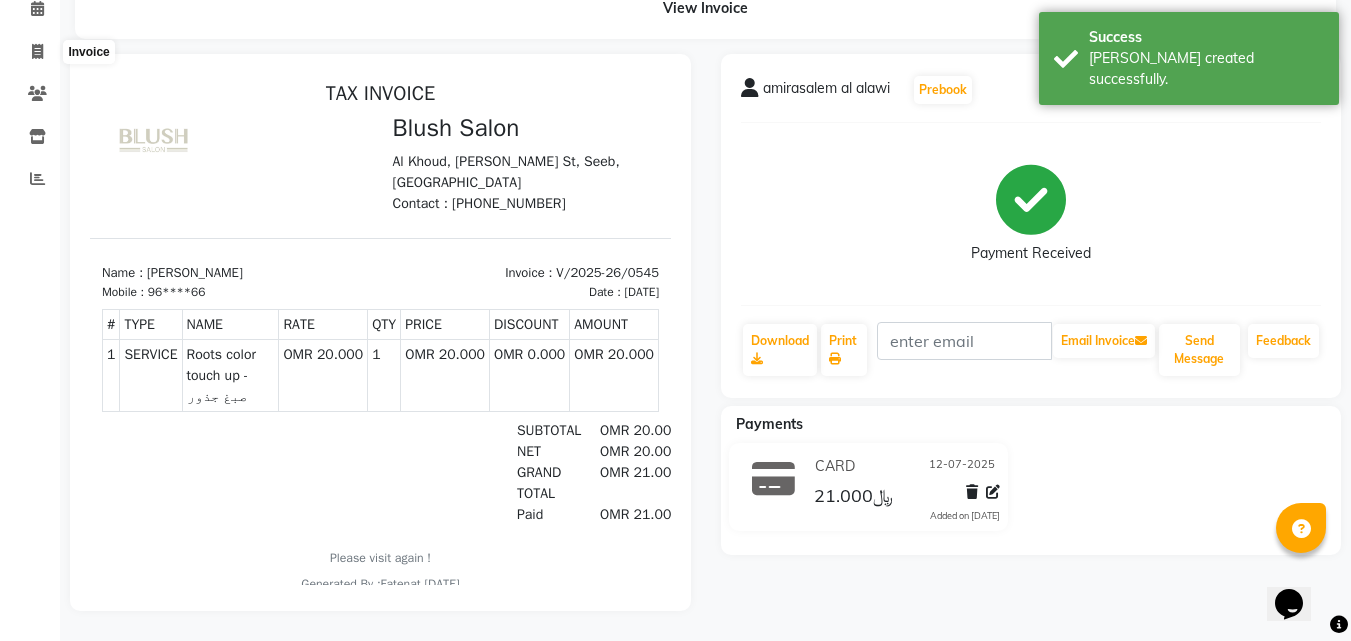 select on "service" 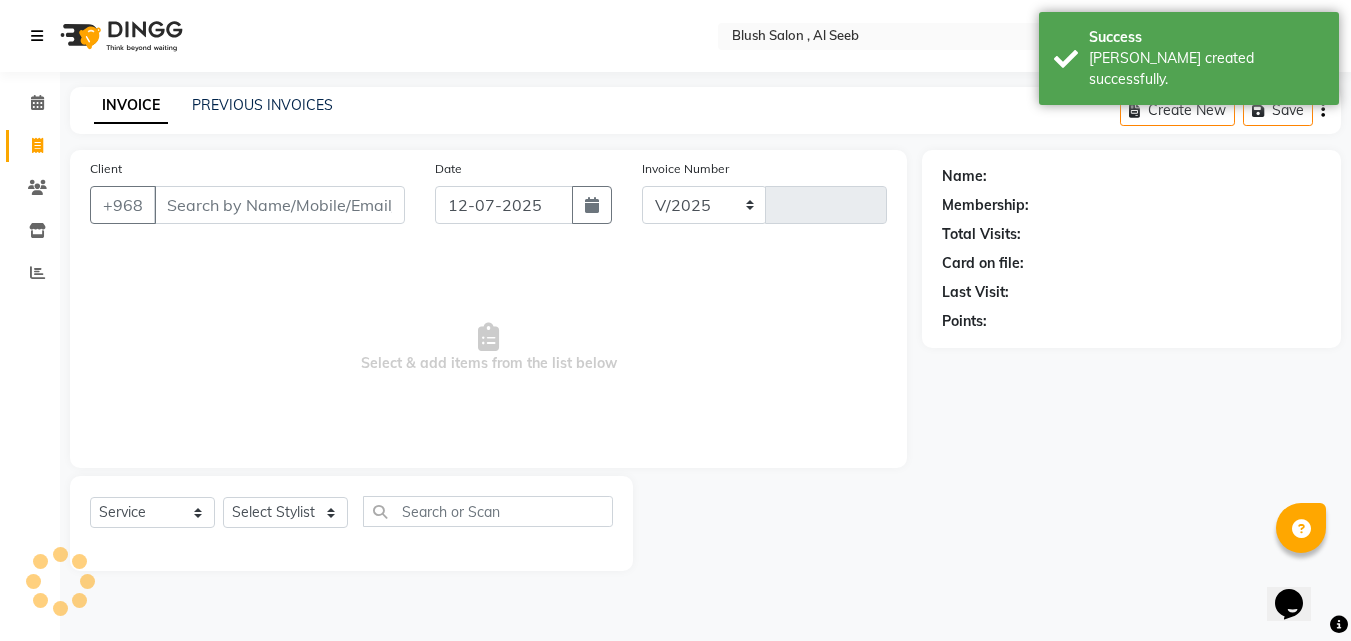 select on "5589" 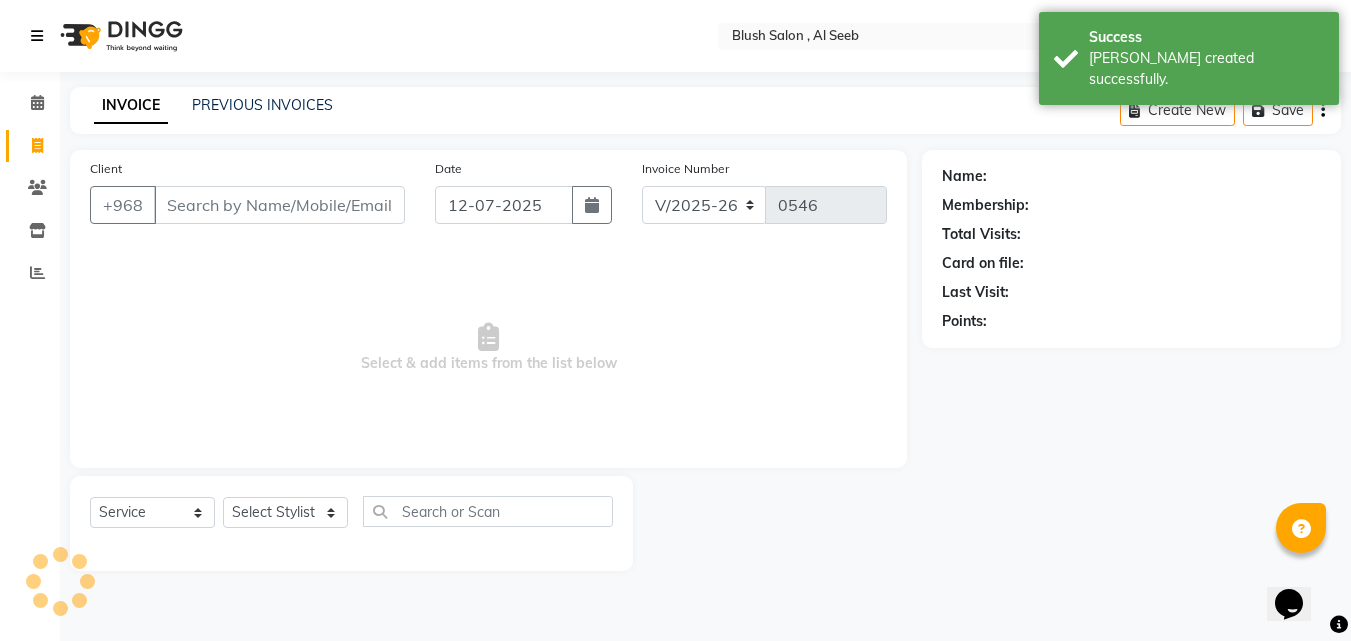 scroll, scrollTop: 0, scrollLeft: 0, axis: both 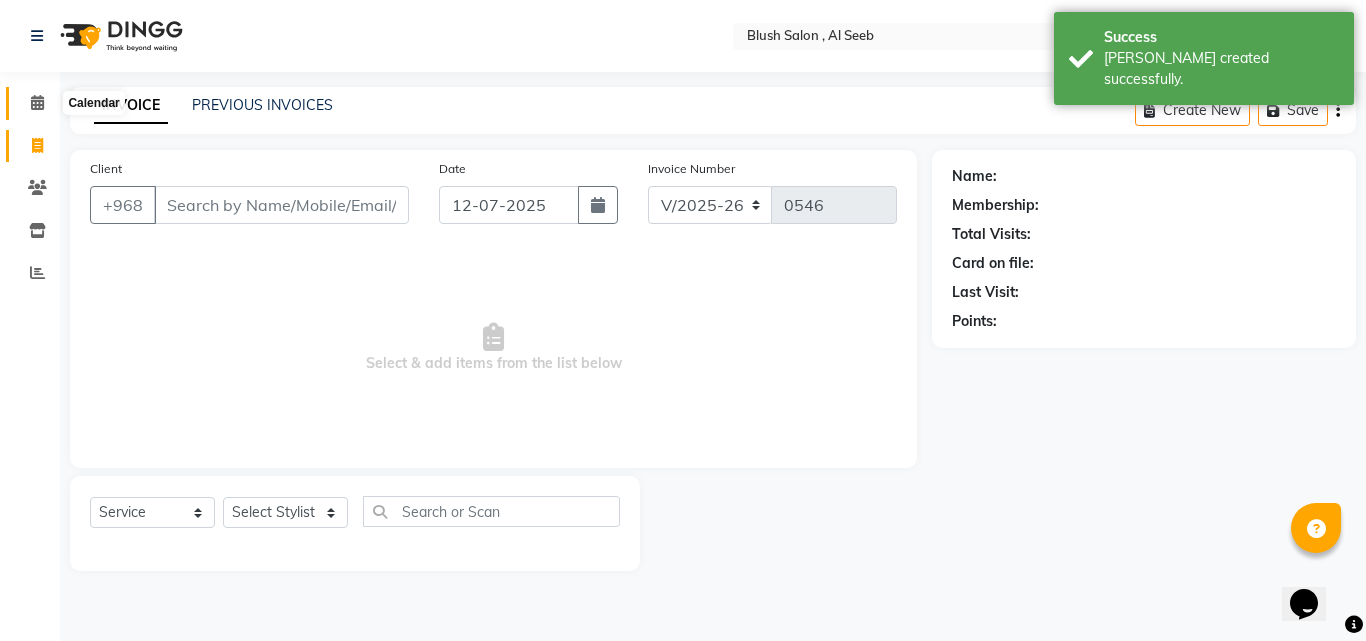 click 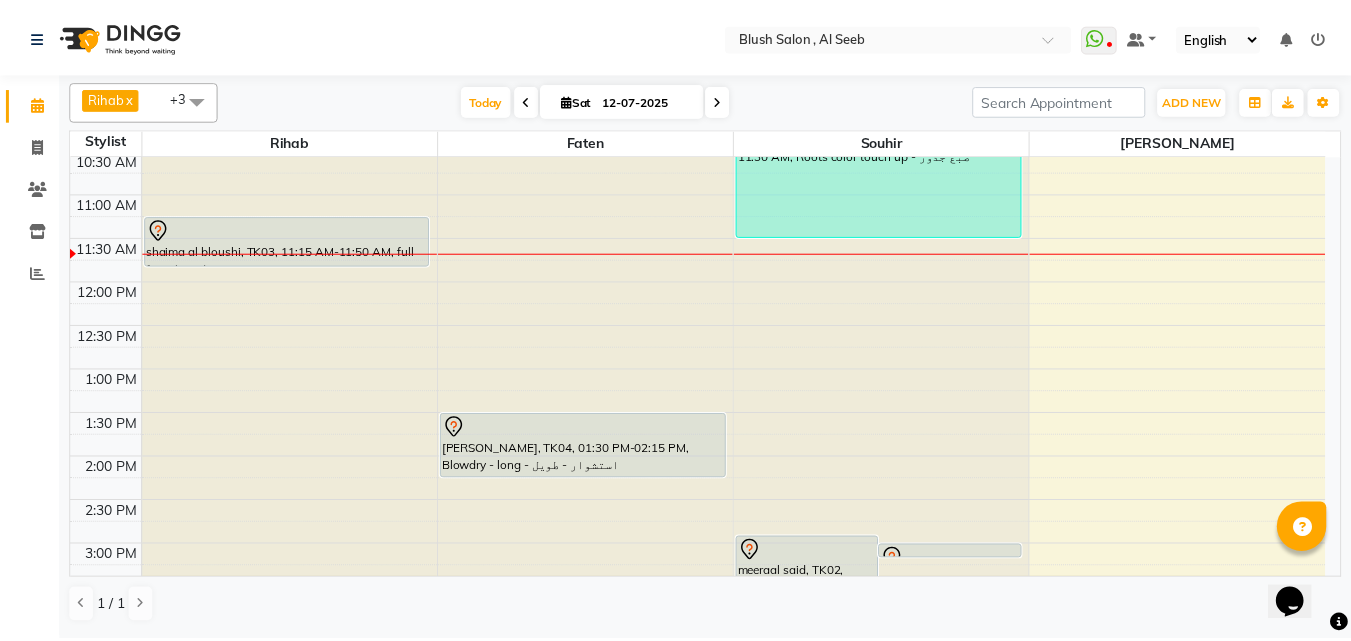 scroll, scrollTop: 1129, scrollLeft: 0, axis: vertical 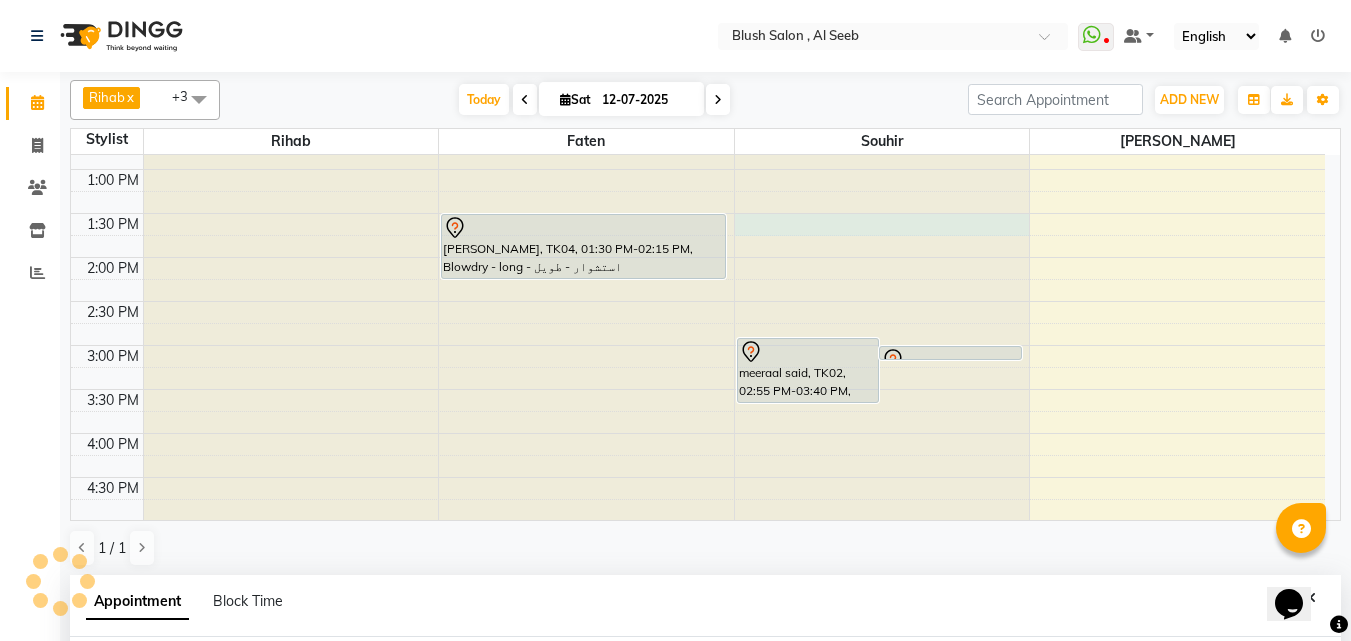 select on "40671" 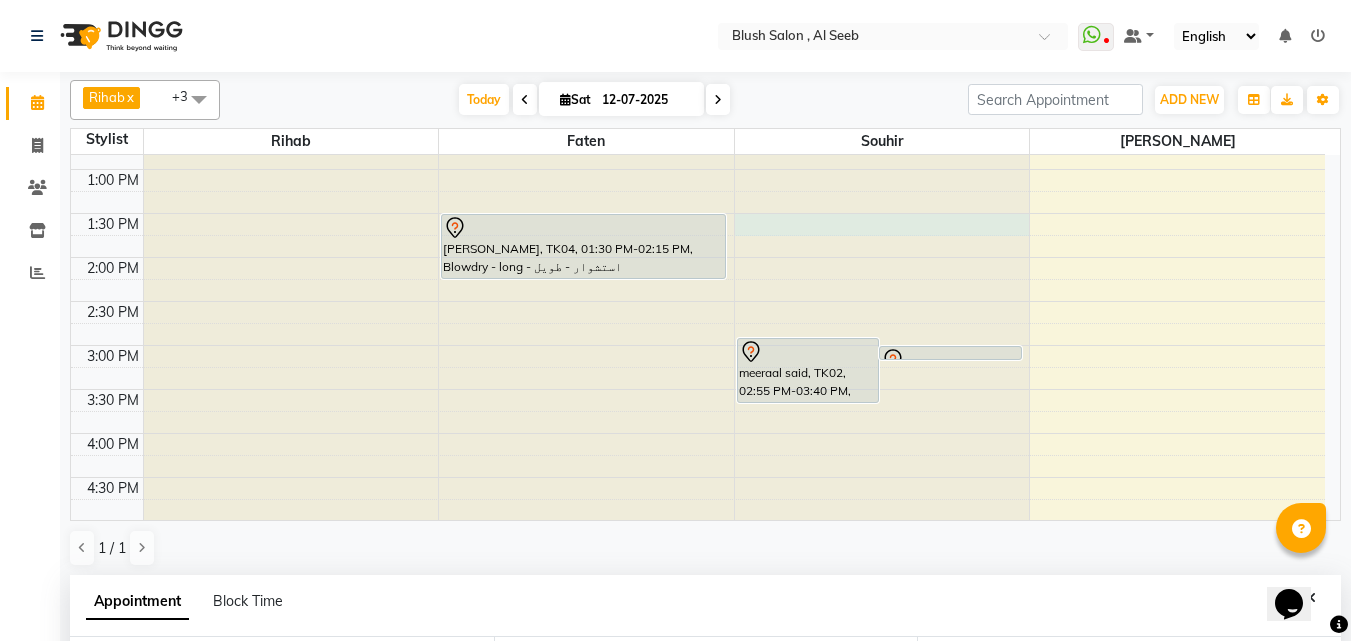 select on "810" 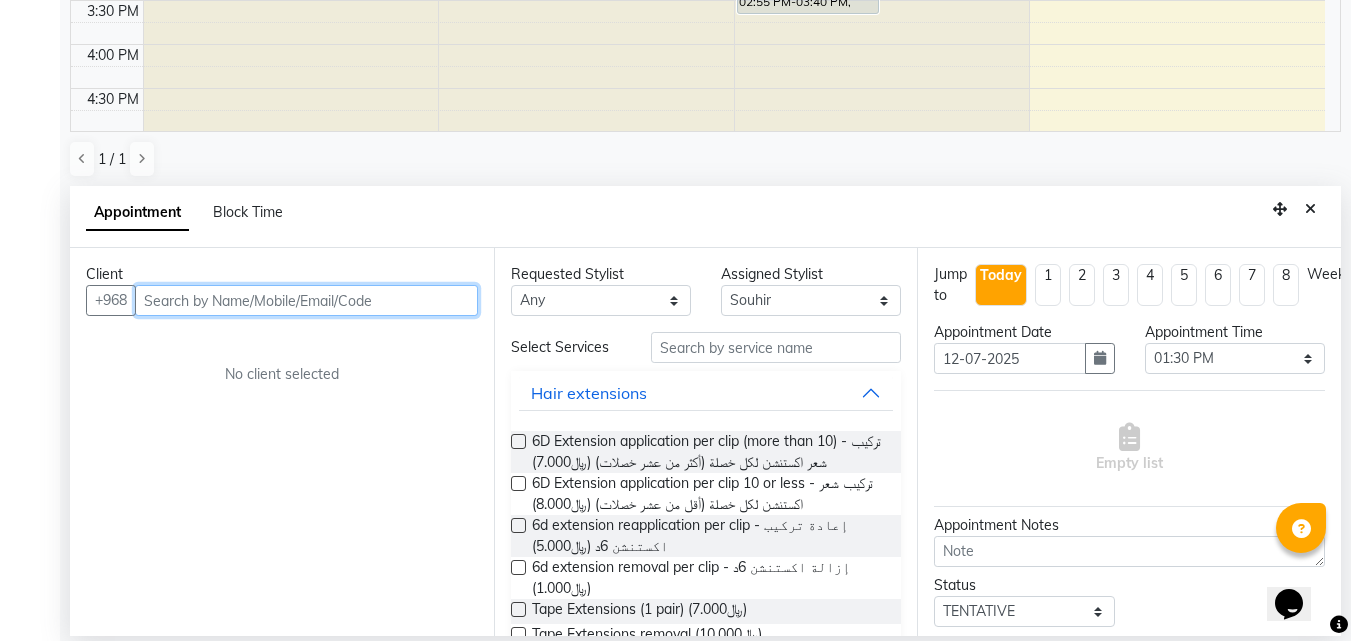 click at bounding box center (306, 300) 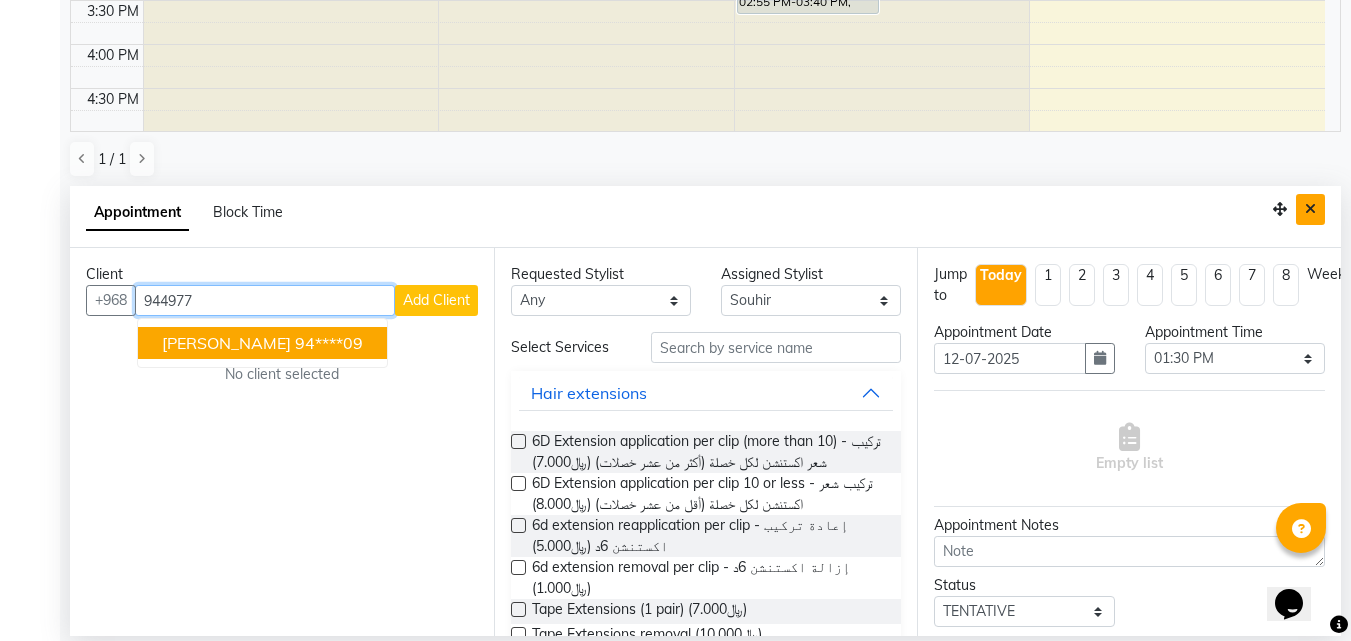 type on "944977" 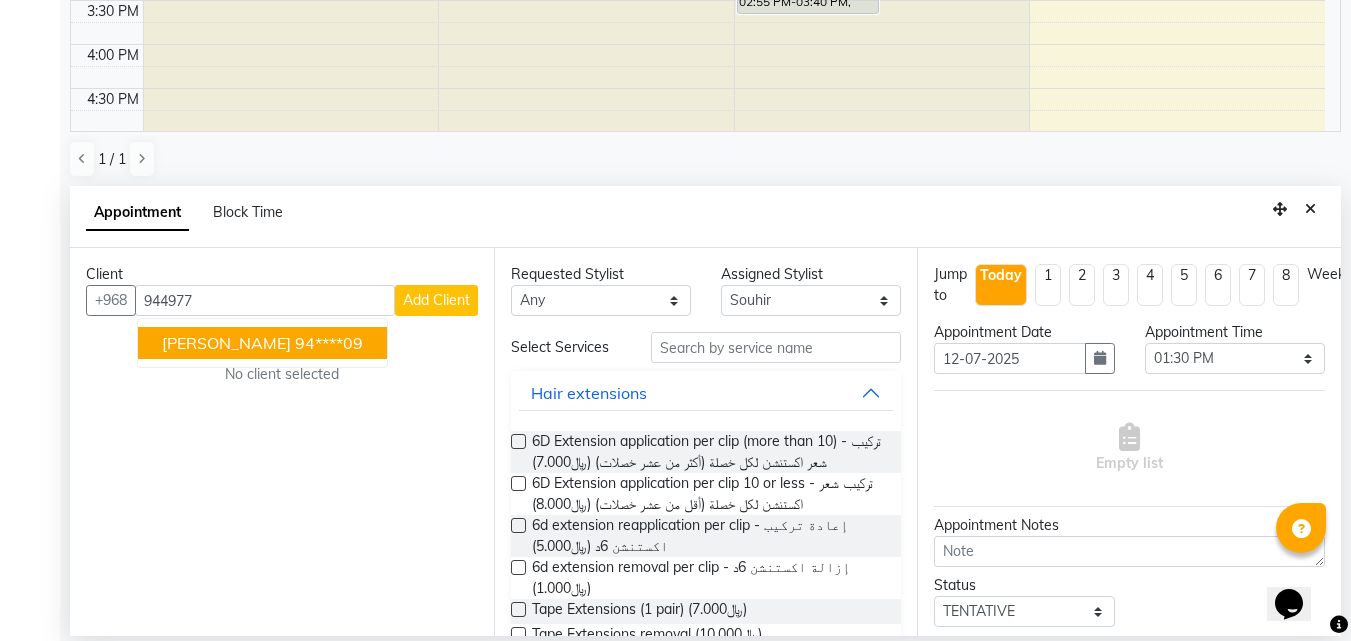 click at bounding box center (1310, 209) 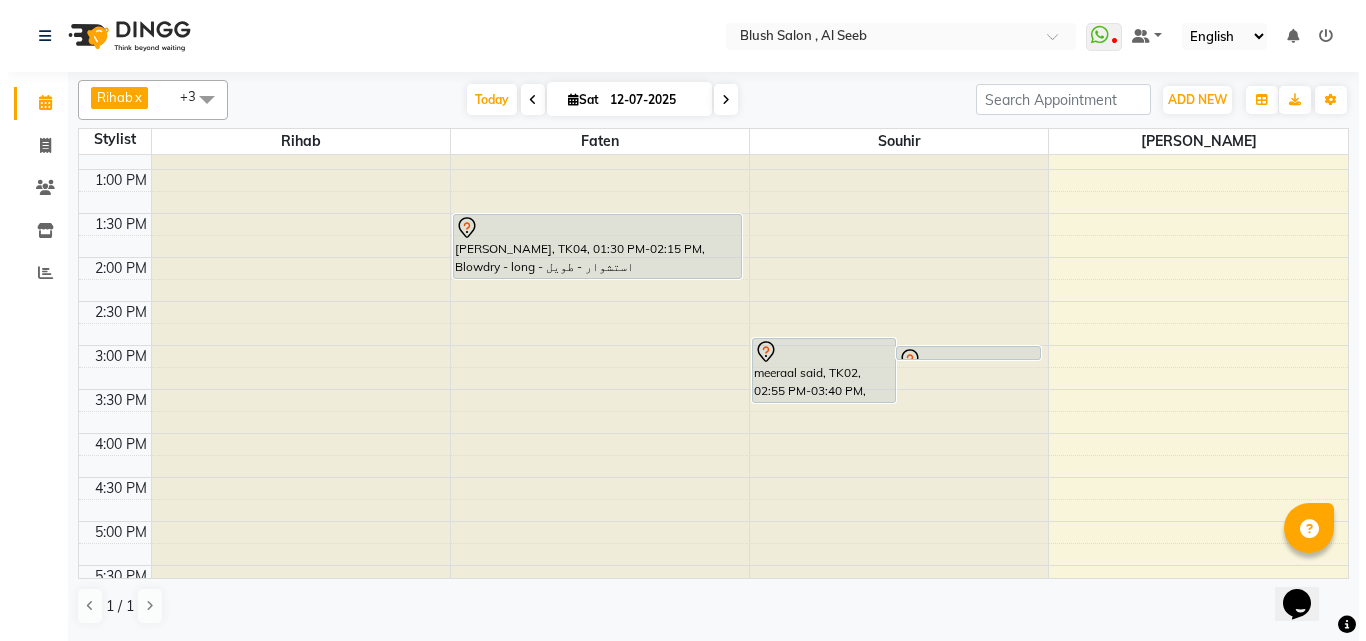 scroll, scrollTop: 0, scrollLeft: 0, axis: both 